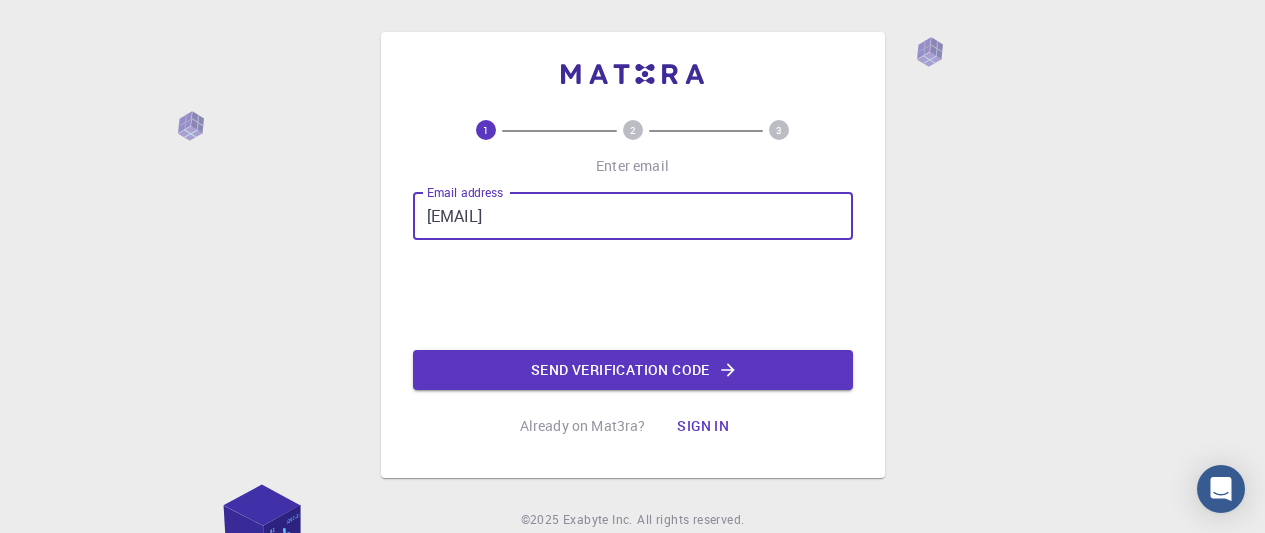 scroll, scrollTop: 0, scrollLeft: 0, axis: both 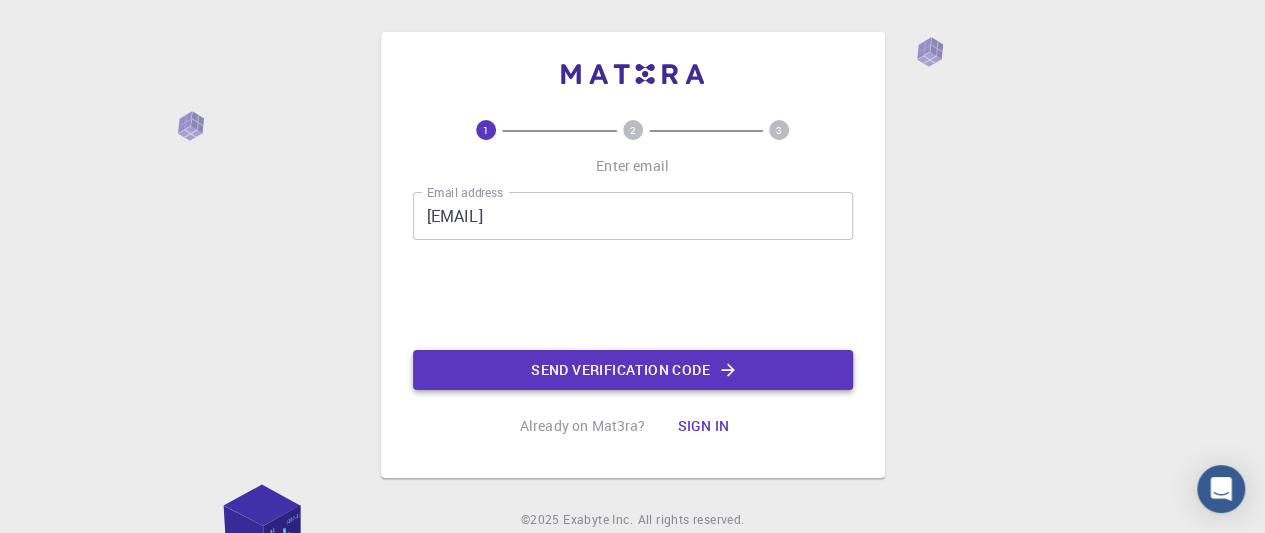 click on "Send verification code" 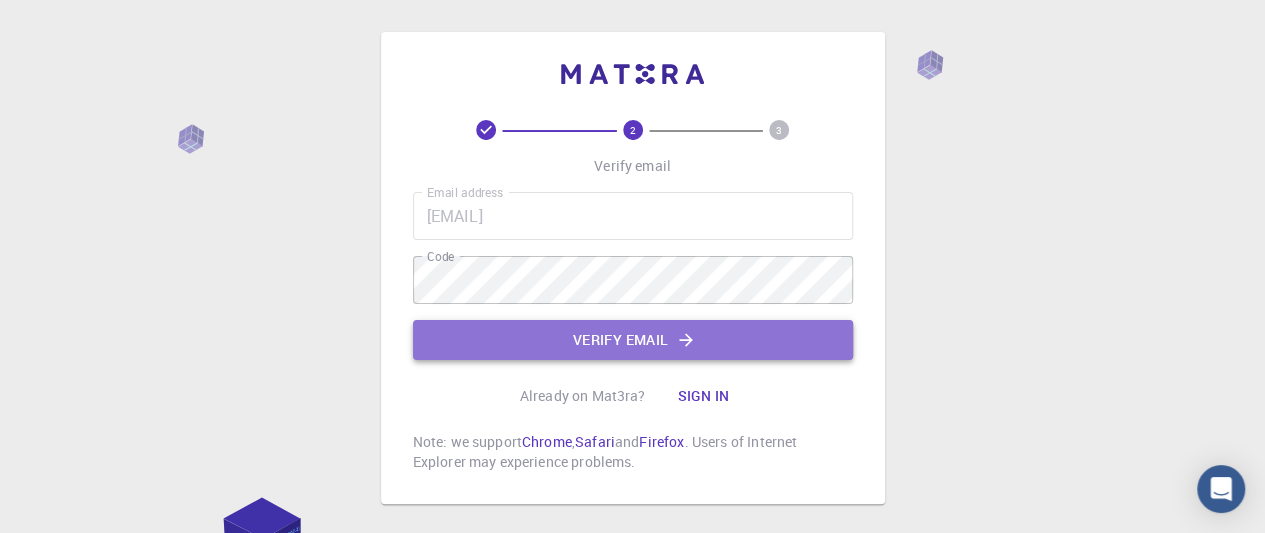 click on "Verify email" 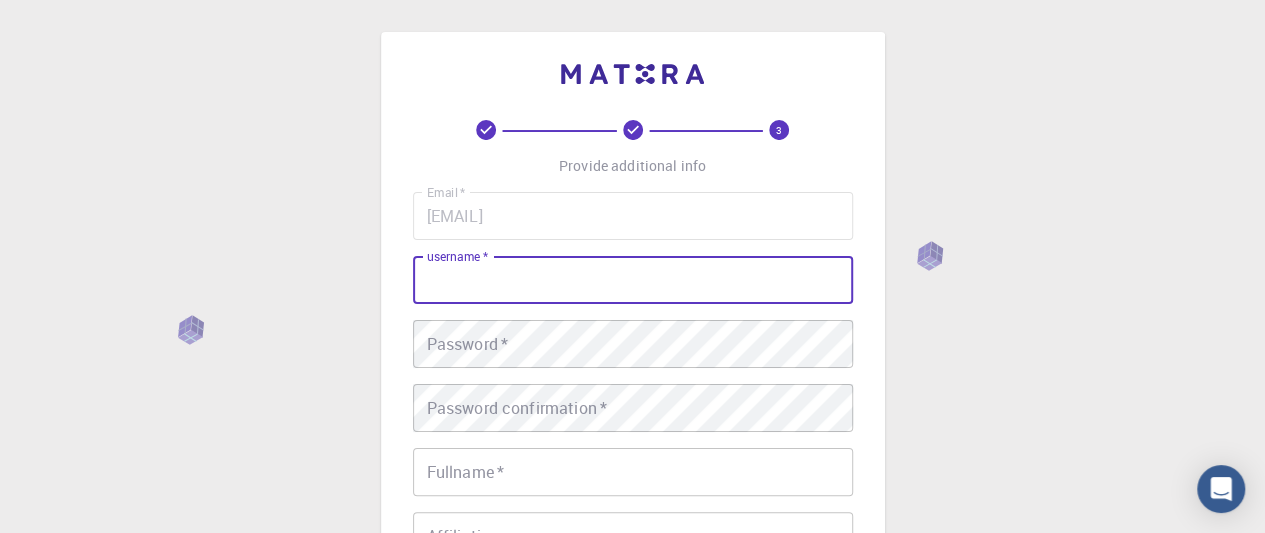 click on "username   *" at bounding box center (633, 280) 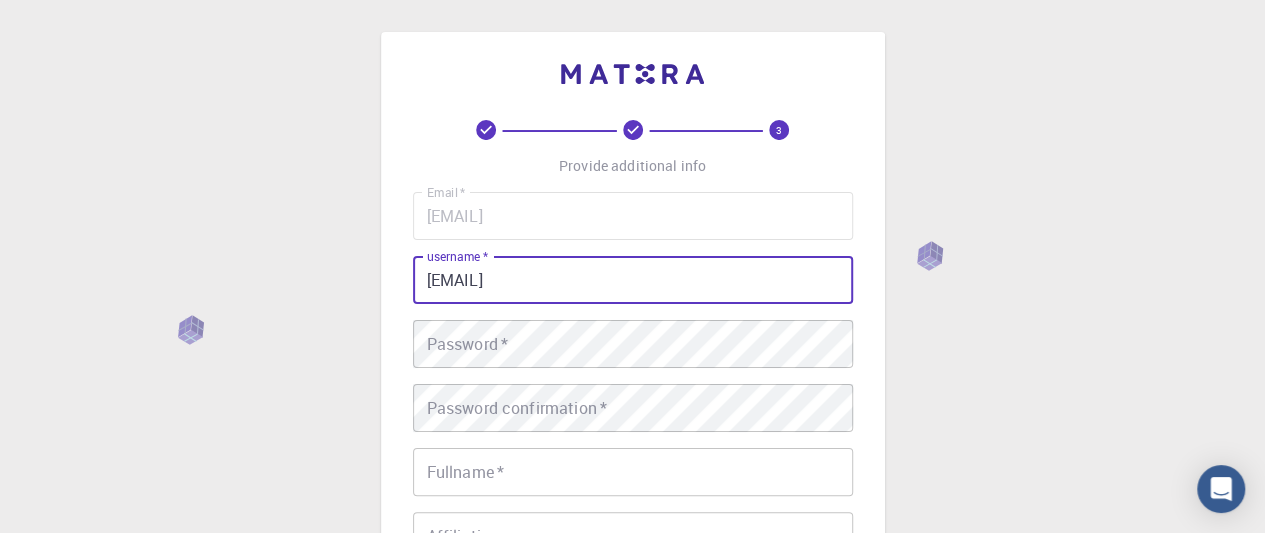 type on "[EMAIL]" 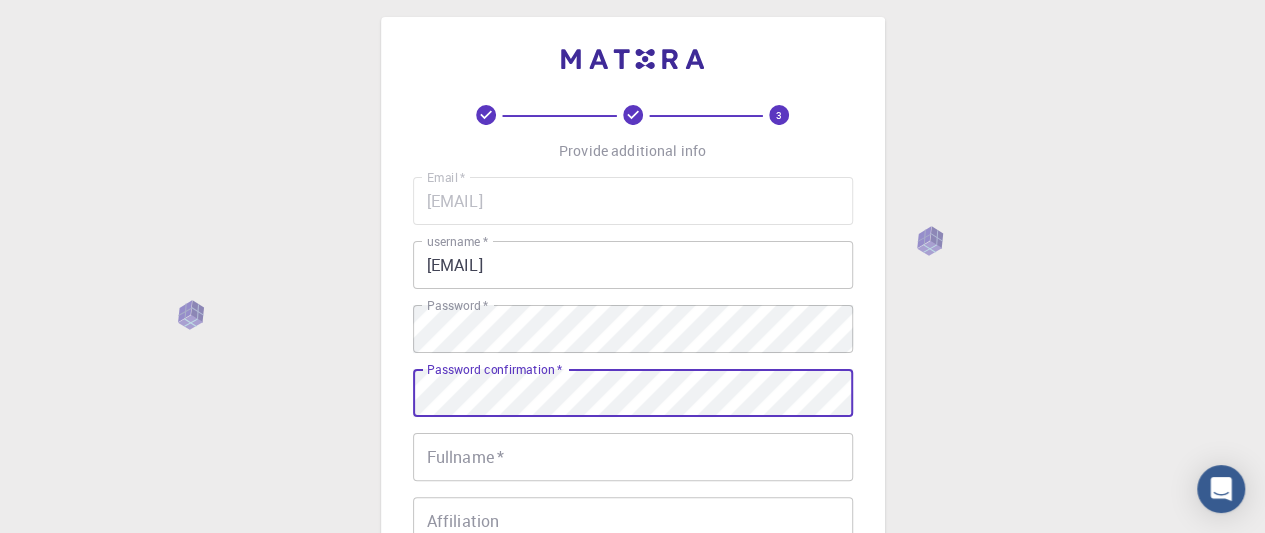 scroll, scrollTop: 100, scrollLeft: 0, axis: vertical 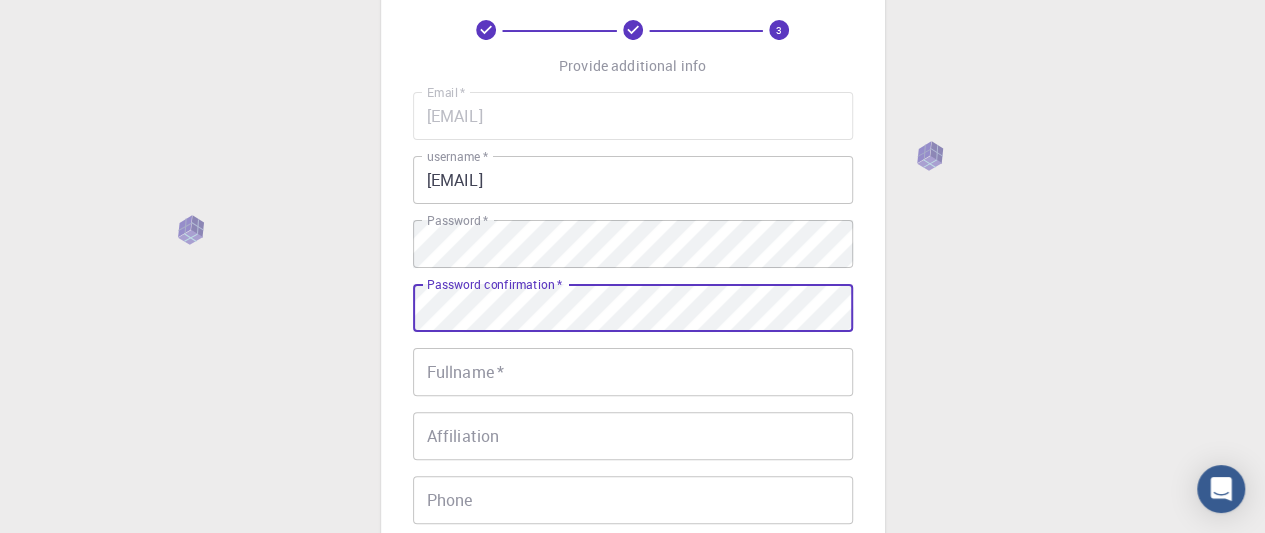 click on "Fullname   *" at bounding box center (633, 372) 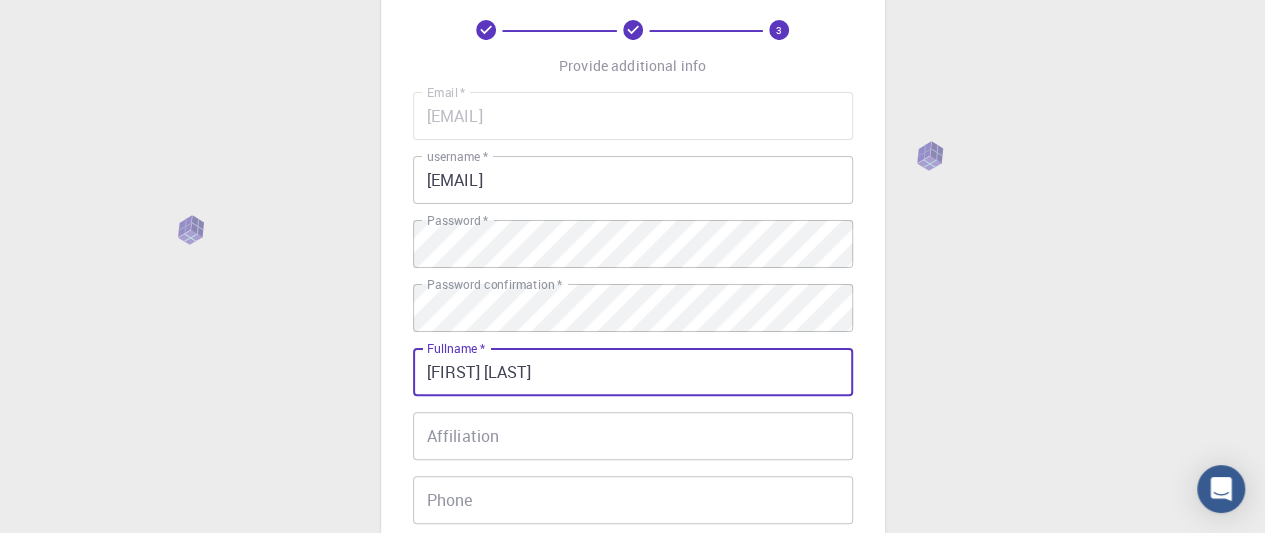 type on "[FIRST] [LAST]" 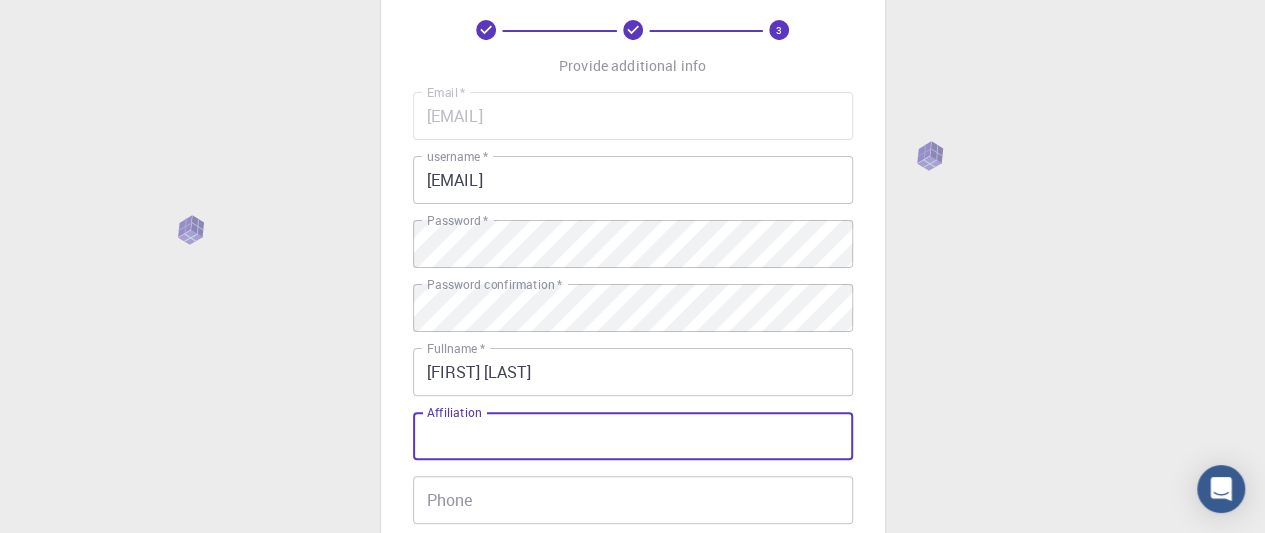 click on "[FIRST] [LAST]" at bounding box center (633, 372) 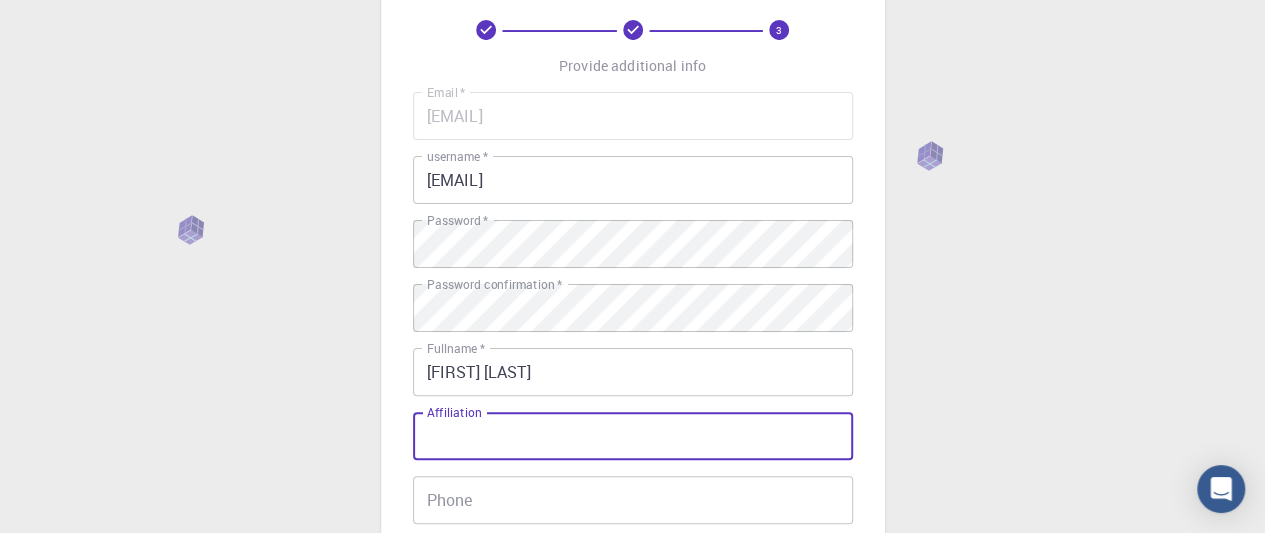 click on "Affiliation" at bounding box center [633, 436] 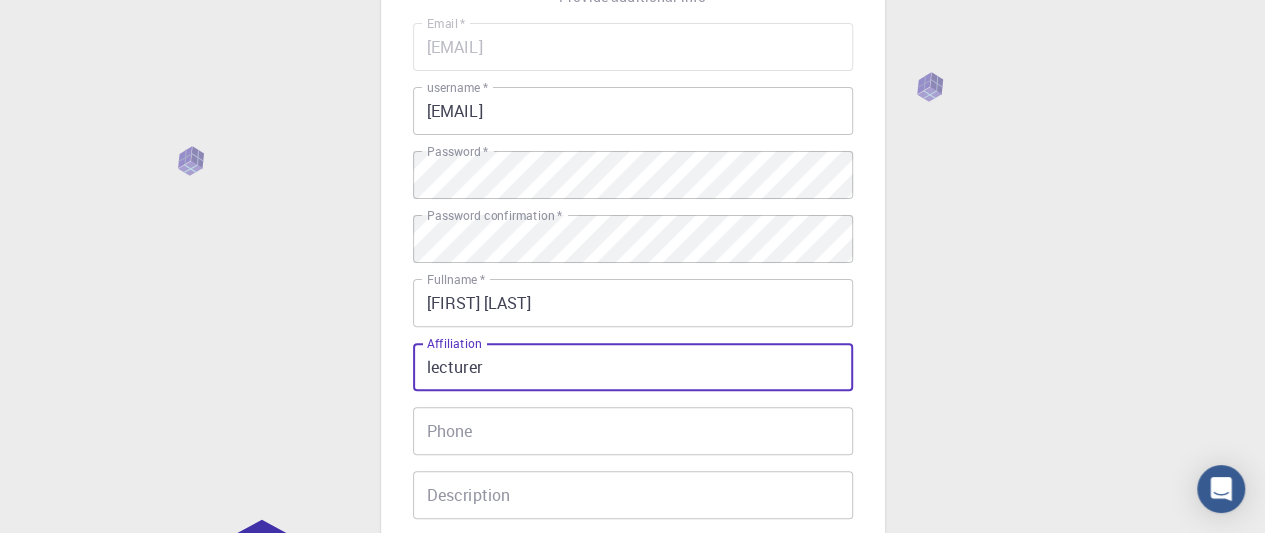 scroll, scrollTop: 200, scrollLeft: 0, axis: vertical 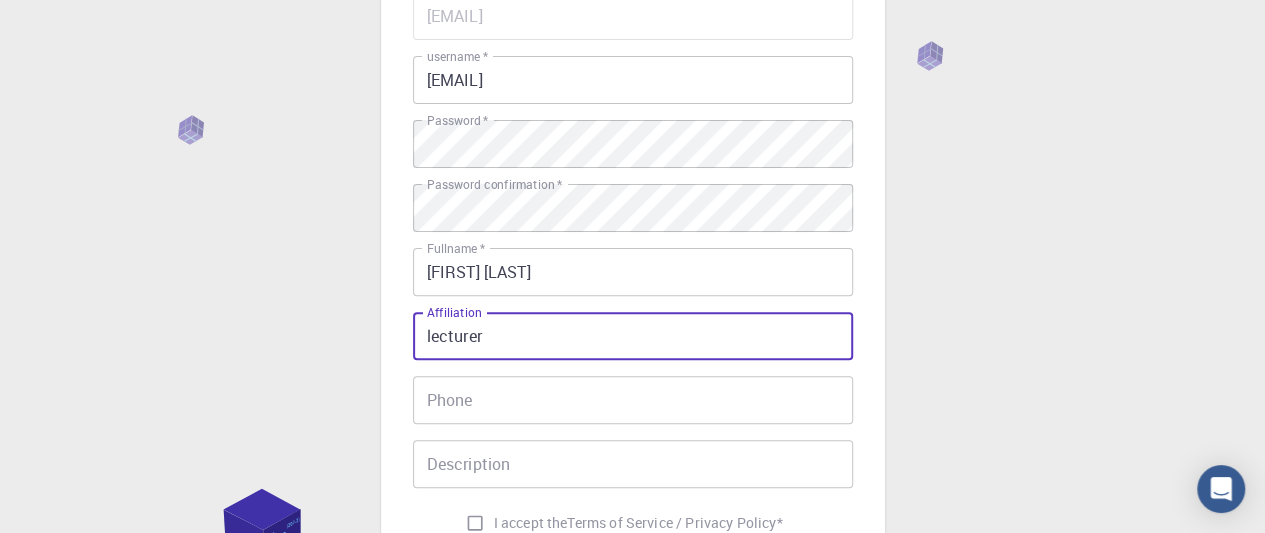 type on "lecturer" 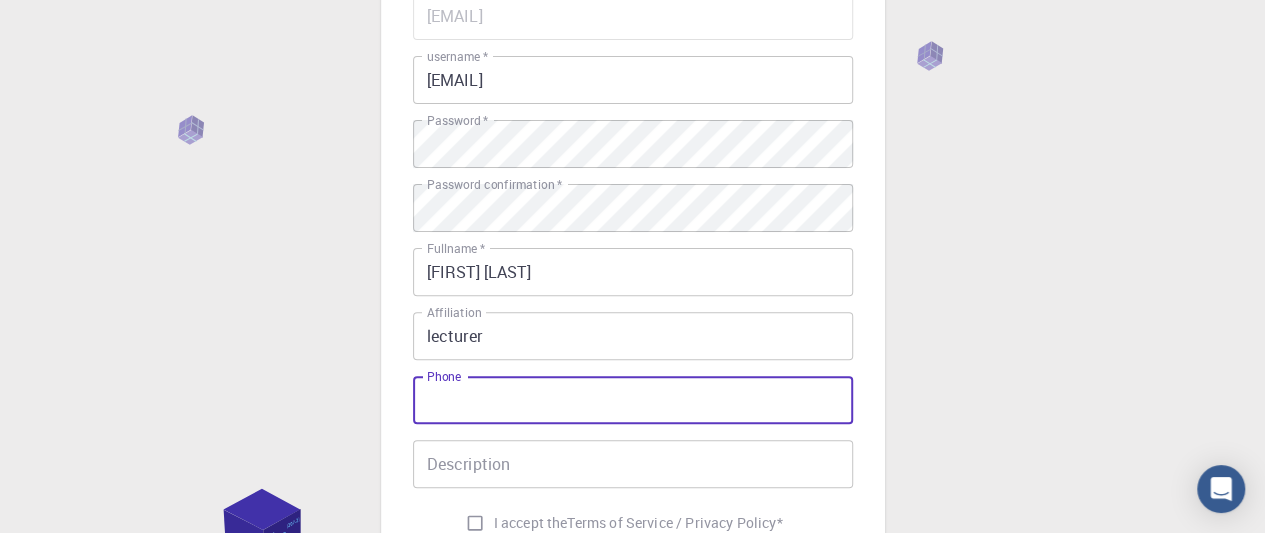 type on "[PHONE]" 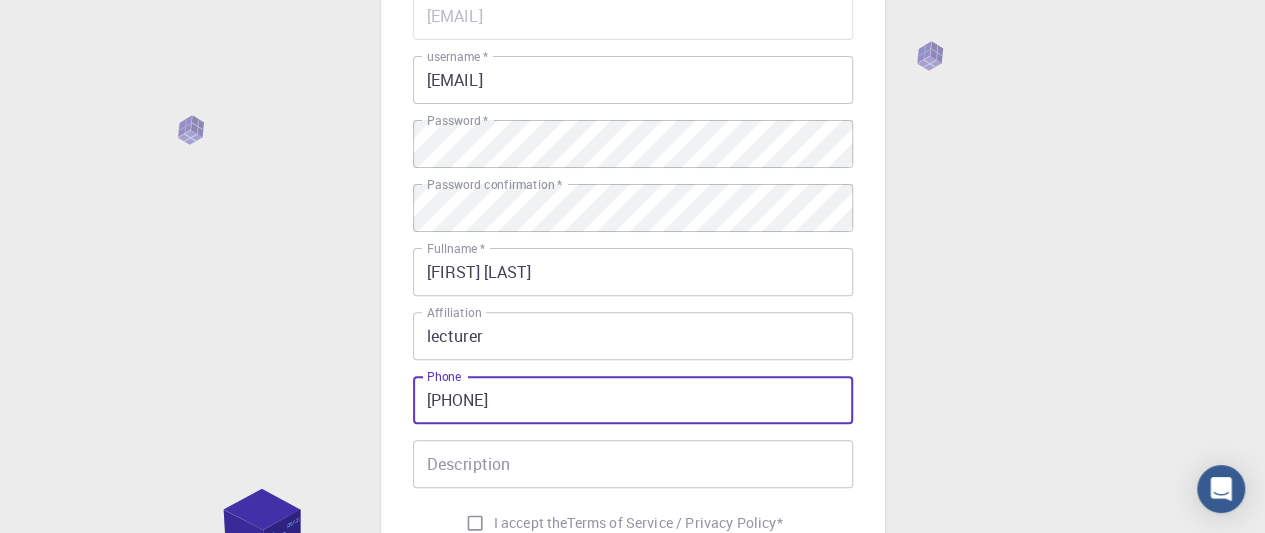 click on "Description" at bounding box center (633, 464) 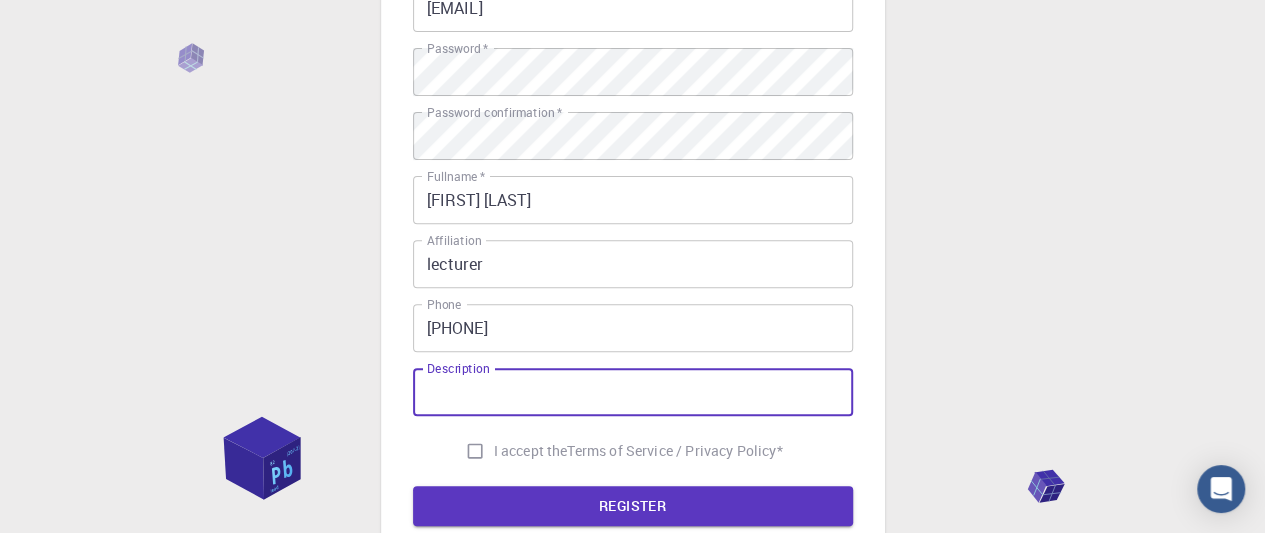 scroll, scrollTop: 300, scrollLeft: 0, axis: vertical 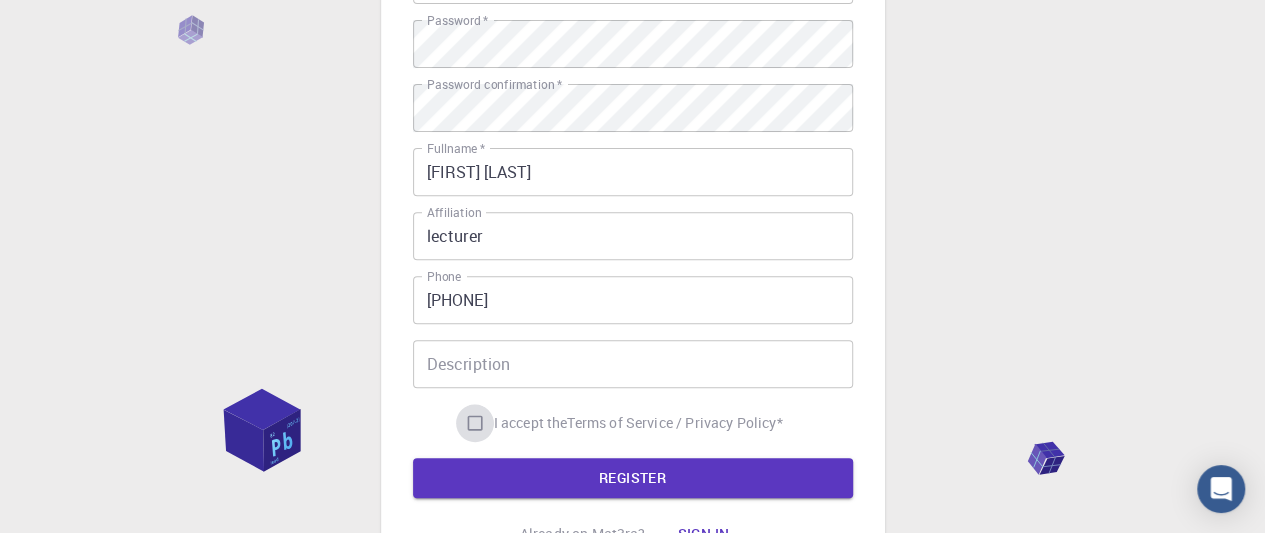 click on "I accept the  Terms of Service / Privacy Policy  *" at bounding box center [475, 423] 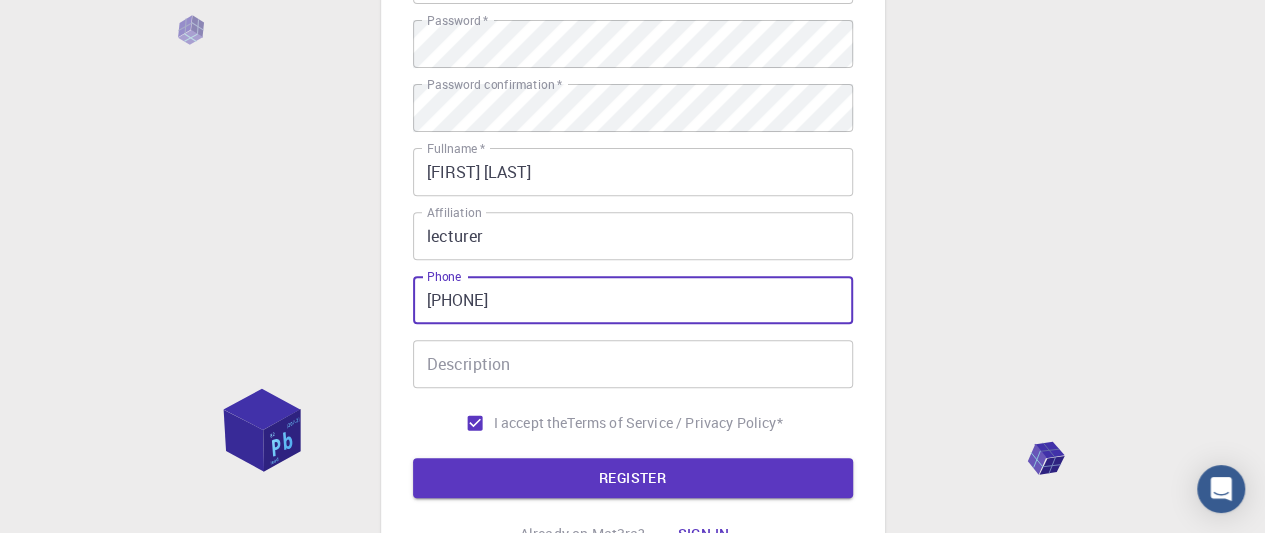 drag, startPoint x: 537, startPoint y: 301, endPoint x: 419, endPoint y: 304, distance: 118.03813 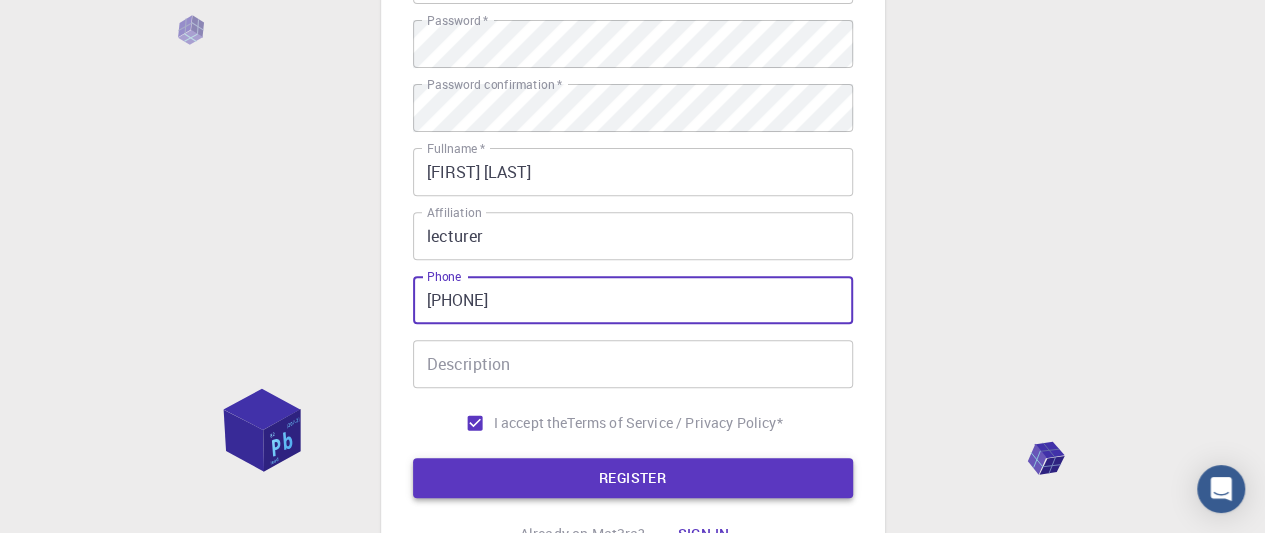 click on "REGISTER" at bounding box center (633, 478) 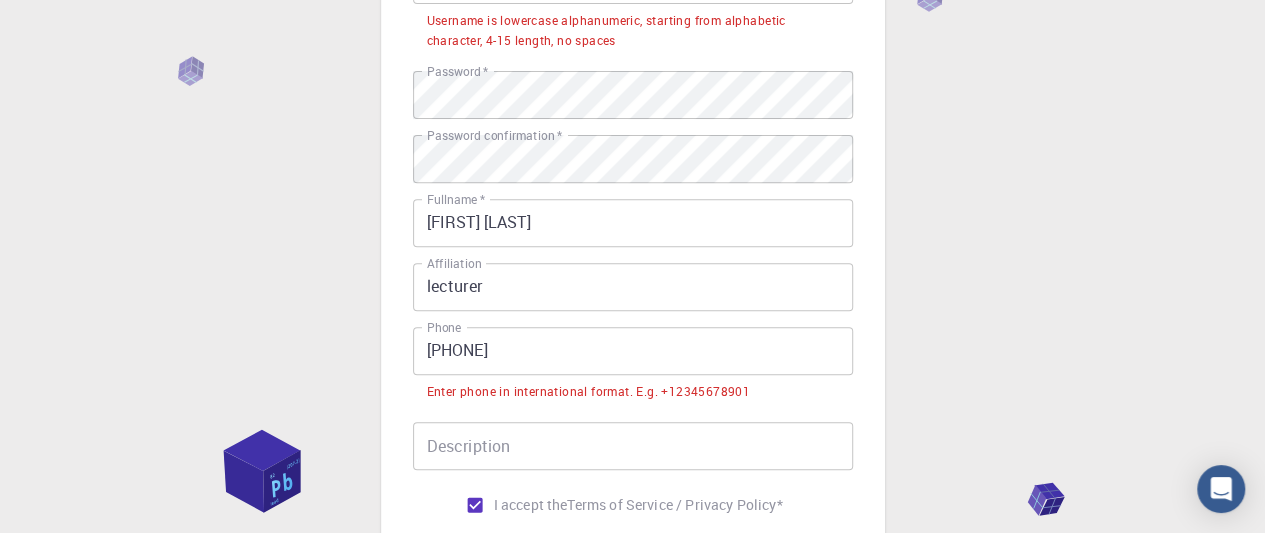 click on "[PHONE]" at bounding box center [633, 351] 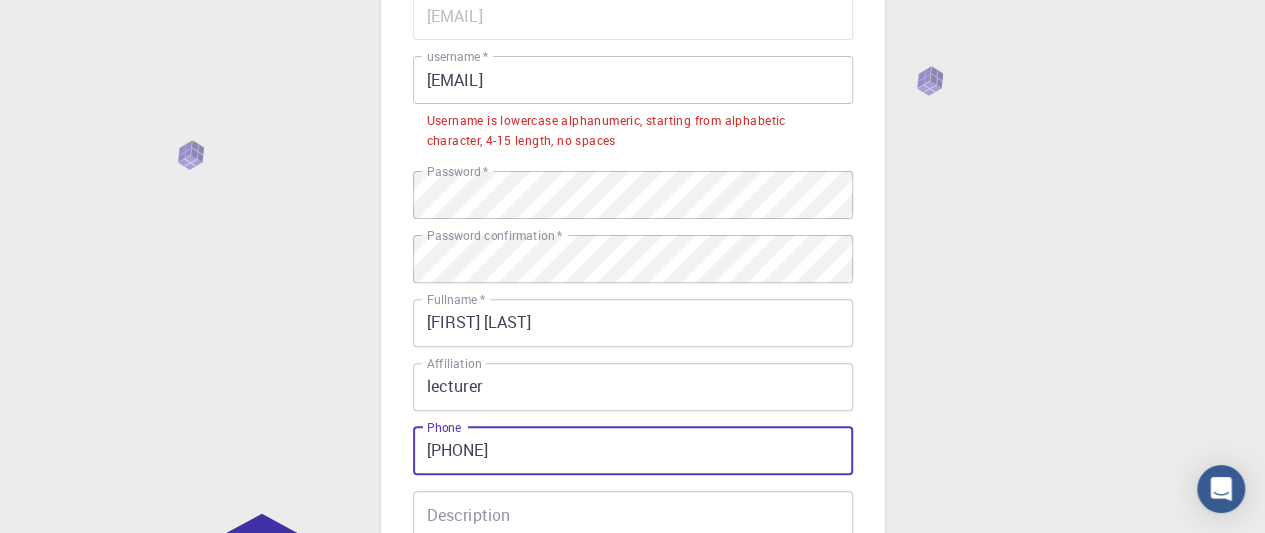 scroll, scrollTop: 100, scrollLeft: 0, axis: vertical 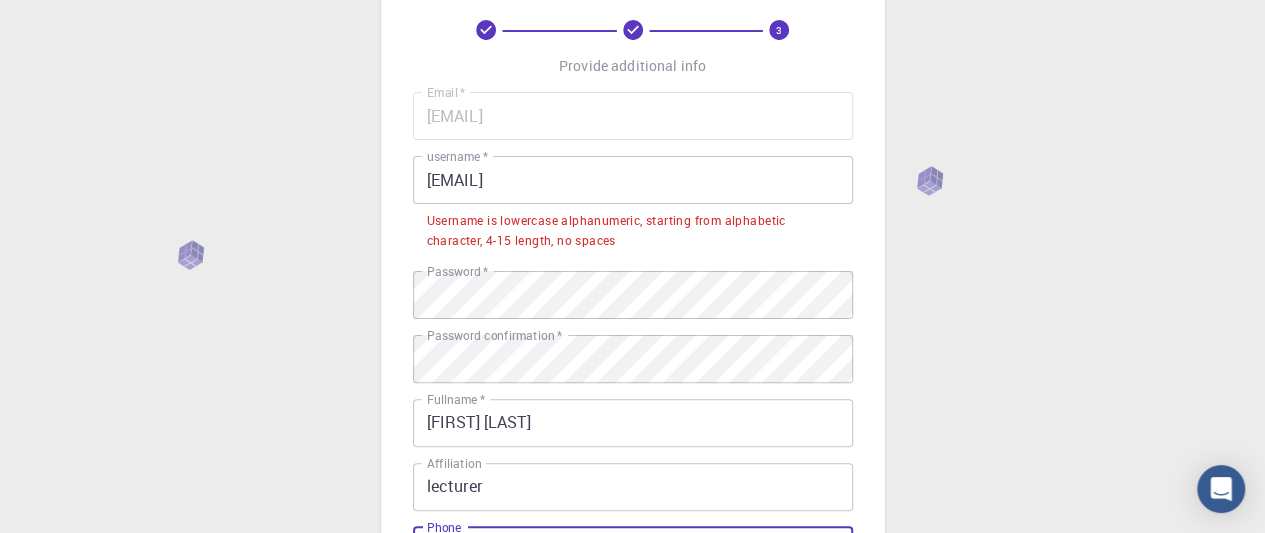 type on "[PHONE]" 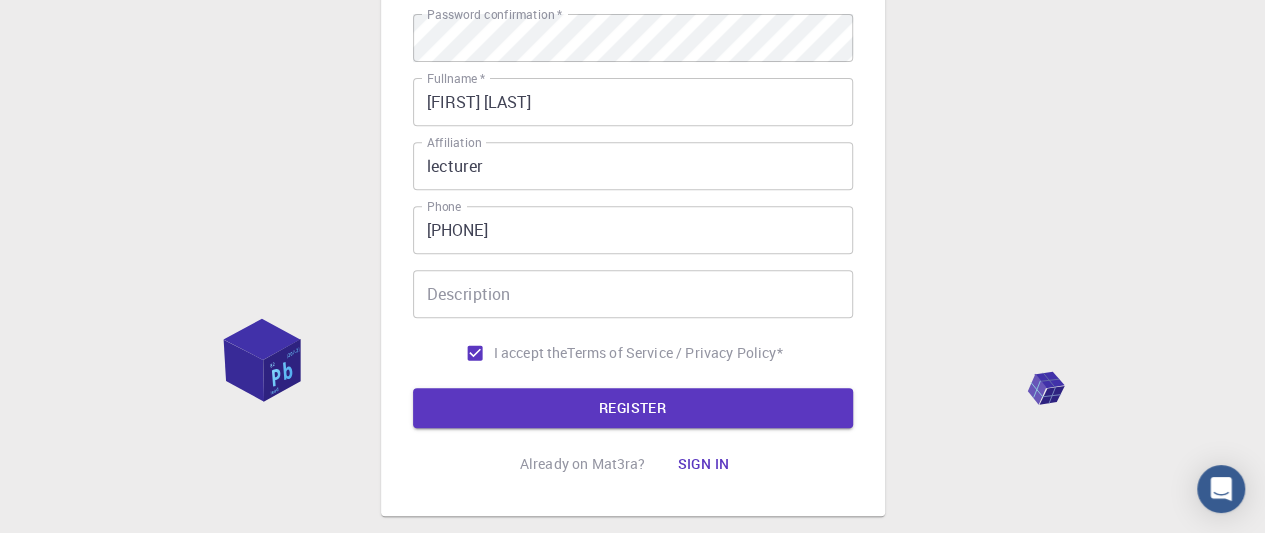 scroll, scrollTop: 486, scrollLeft: 0, axis: vertical 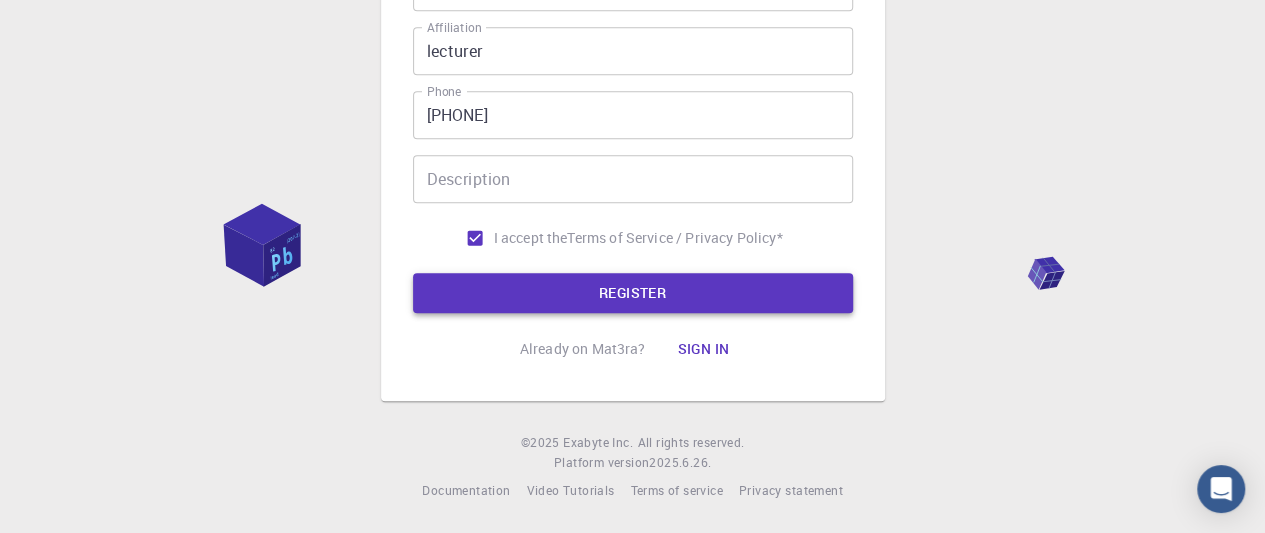 click on "REGISTER" at bounding box center [633, 293] 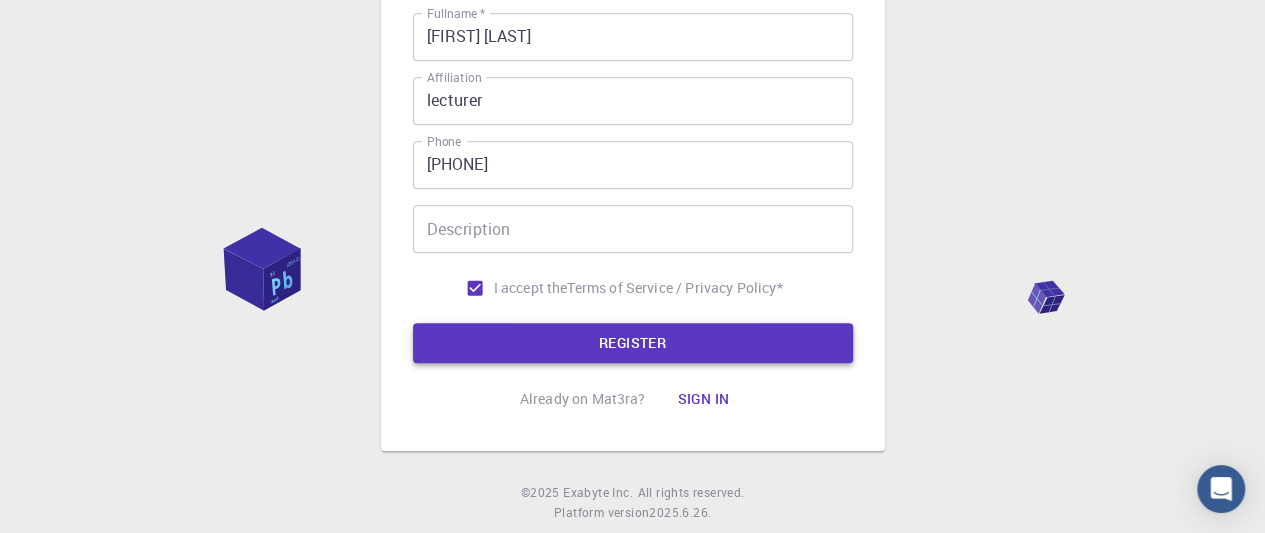 scroll, scrollTop: 537, scrollLeft: 0, axis: vertical 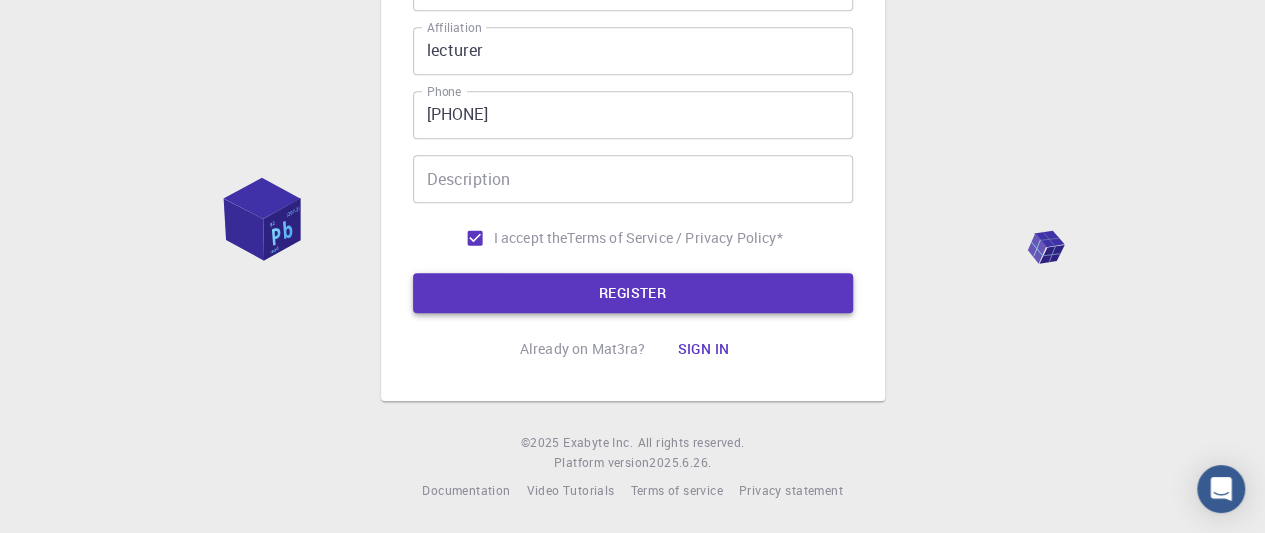 click on "REGISTER" at bounding box center [633, 293] 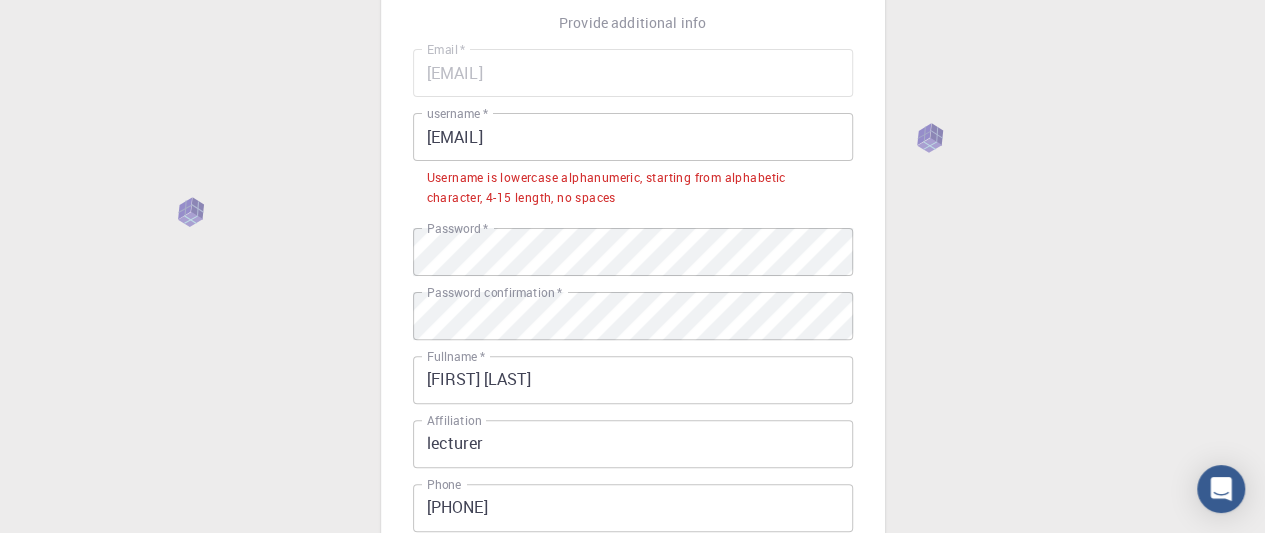 scroll, scrollTop: 137, scrollLeft: 0, axis: vertical 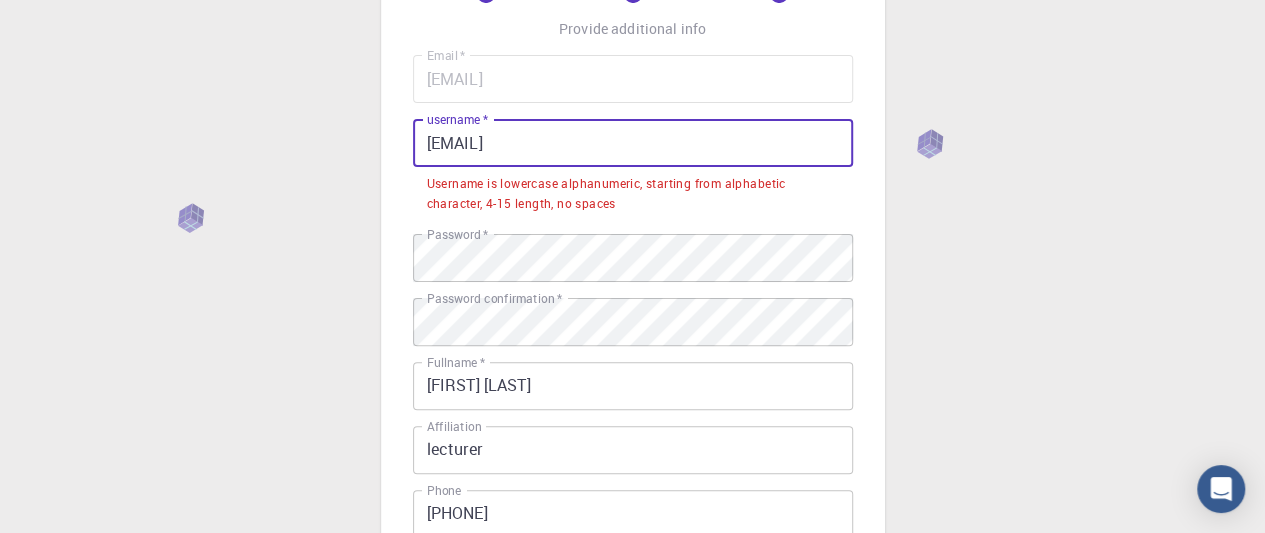 drag, startPoint x: 516, startPoint y: 144, endPoint x: 575, endPoint y: 142, distance: 59.03389 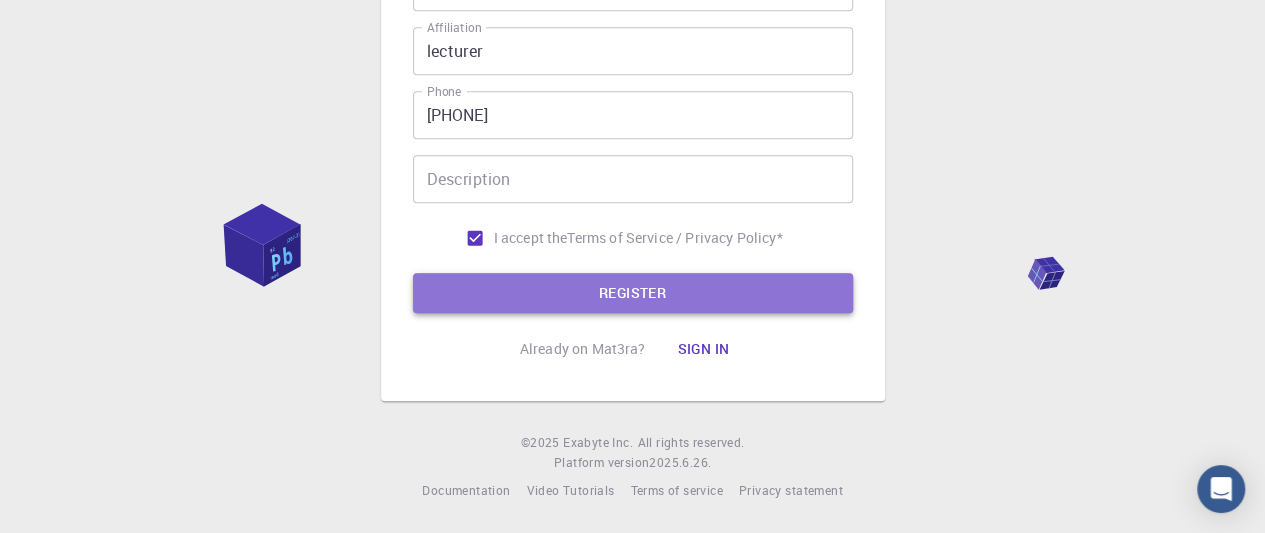 click on "REGISTER" at bounding box center (633, 293) 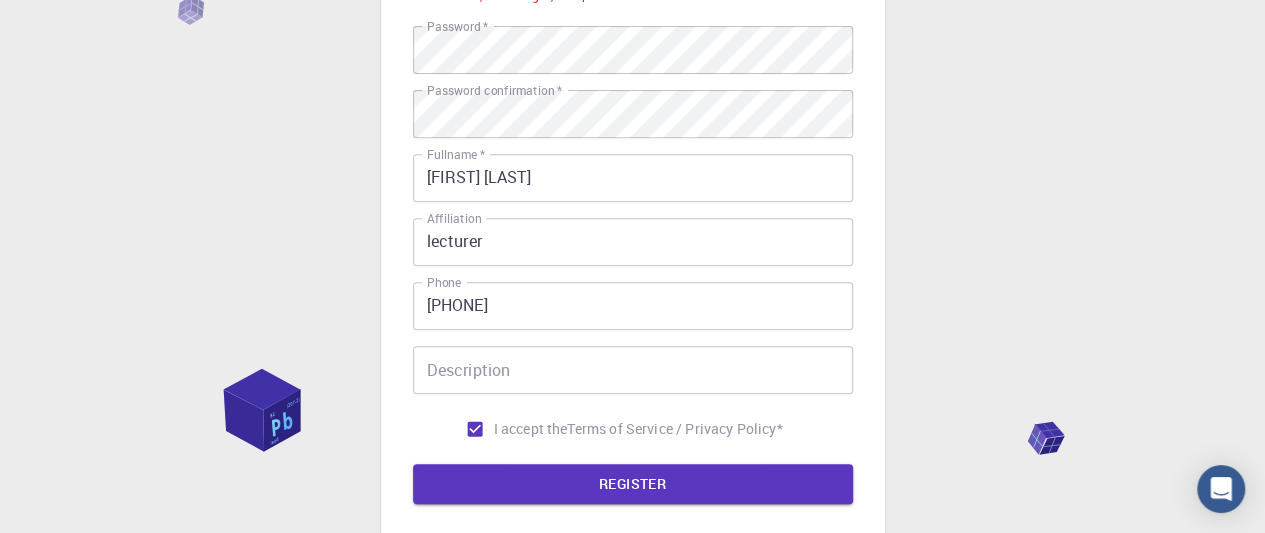 scroll, scrollTop: 137, scrollLeft: 0, axis: vertical 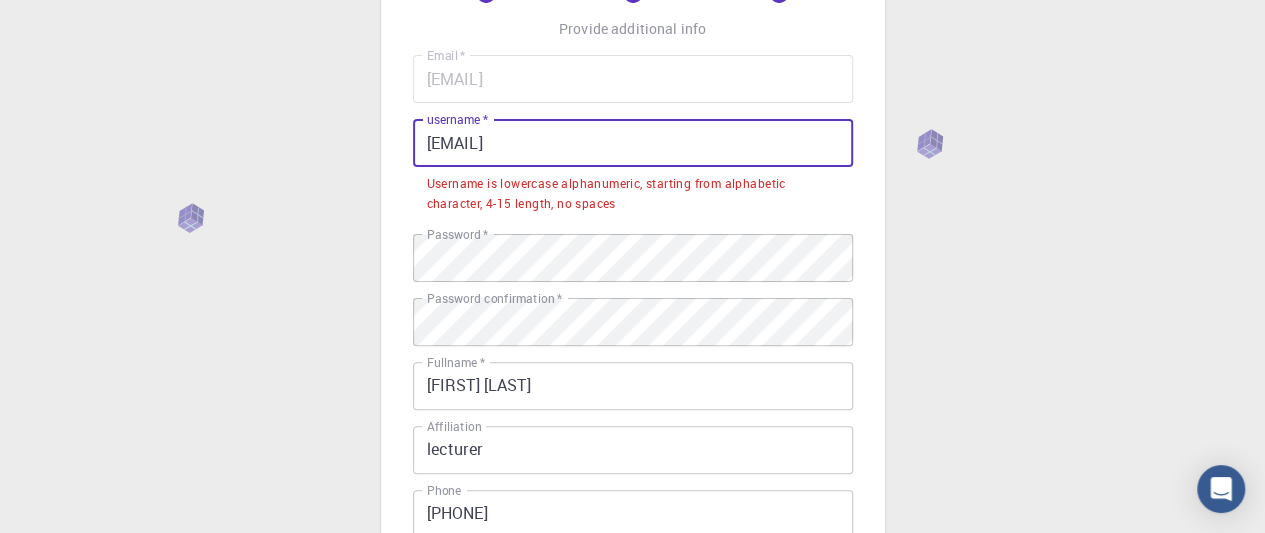 click on "[EMAIL]" at bounding box center (633, 143) 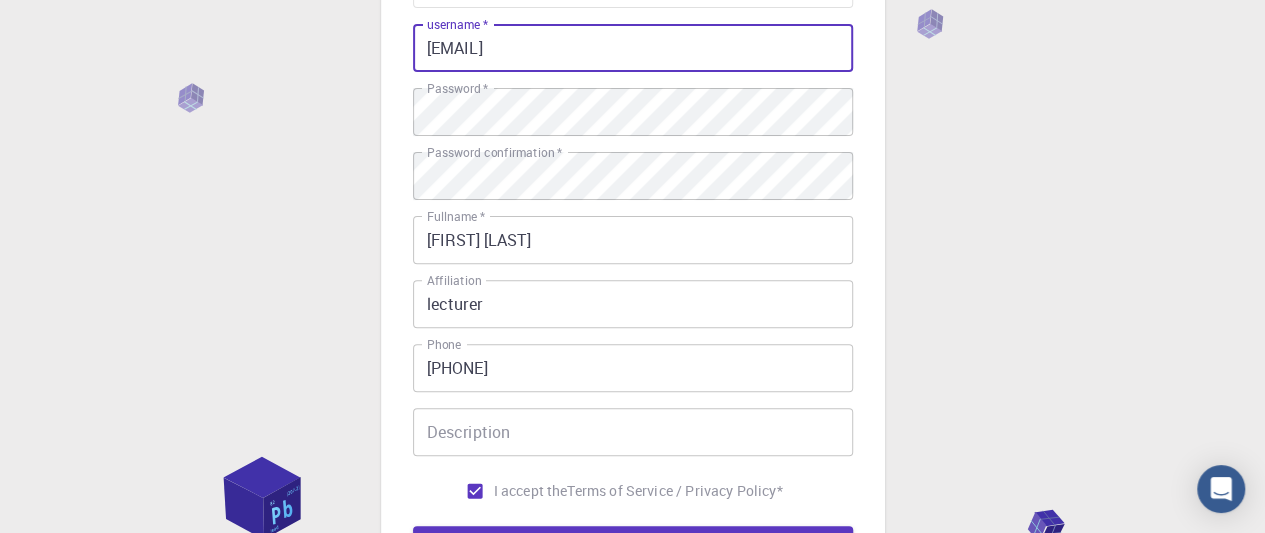 scroll, scrollTop: 337, scrollLeft: 0, axis: vertical 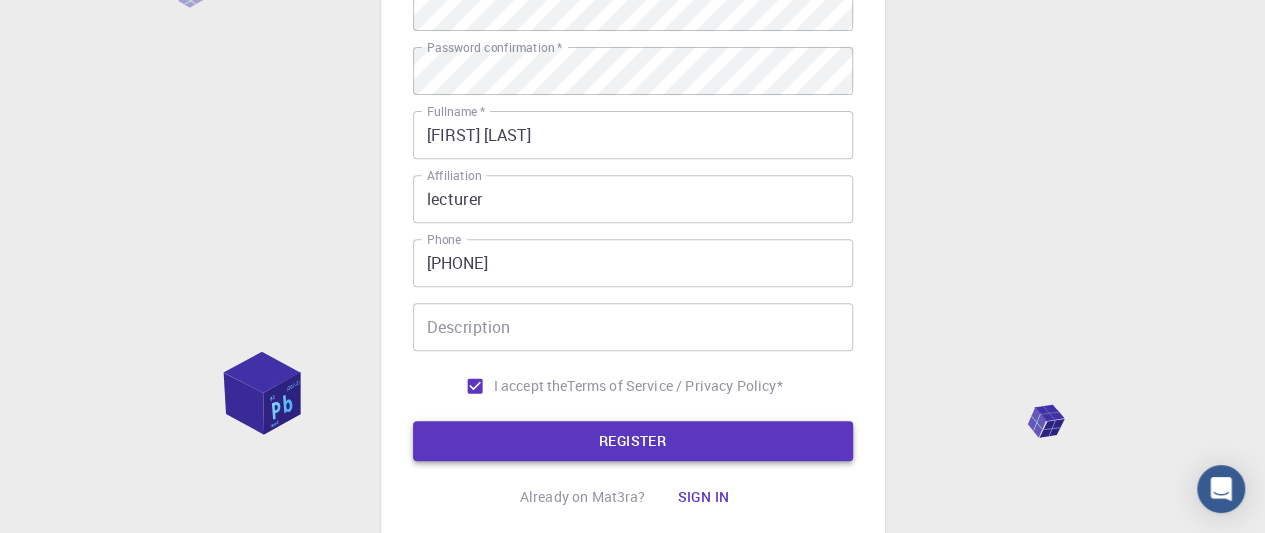 click on "REGISTER" at bounding box center [633, 441] 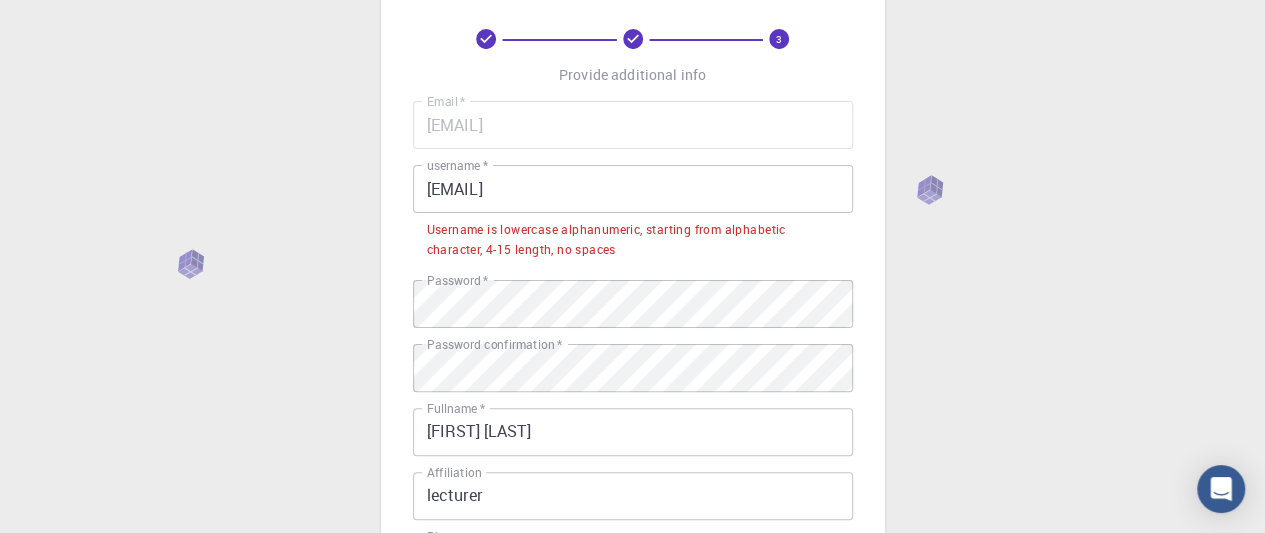 scroll, scrollTop: 88, scrollLeft: 0, axis: vertical 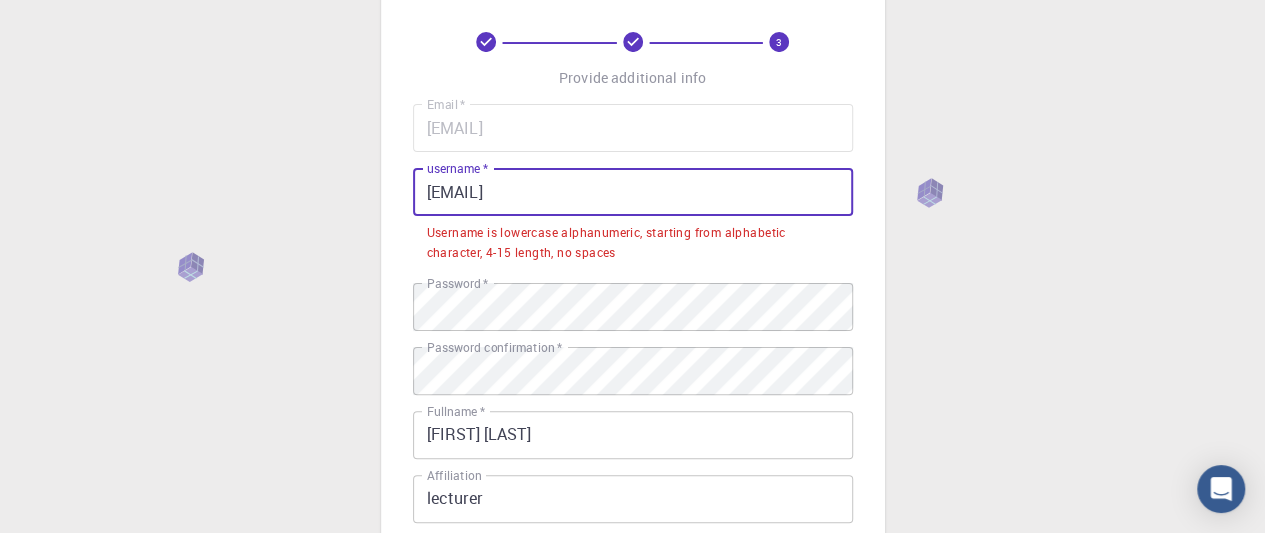 drag, startPoint x: 582, startPoint y: 201, endPoint x: 340, endPoint y: 208, distance: 242.10121 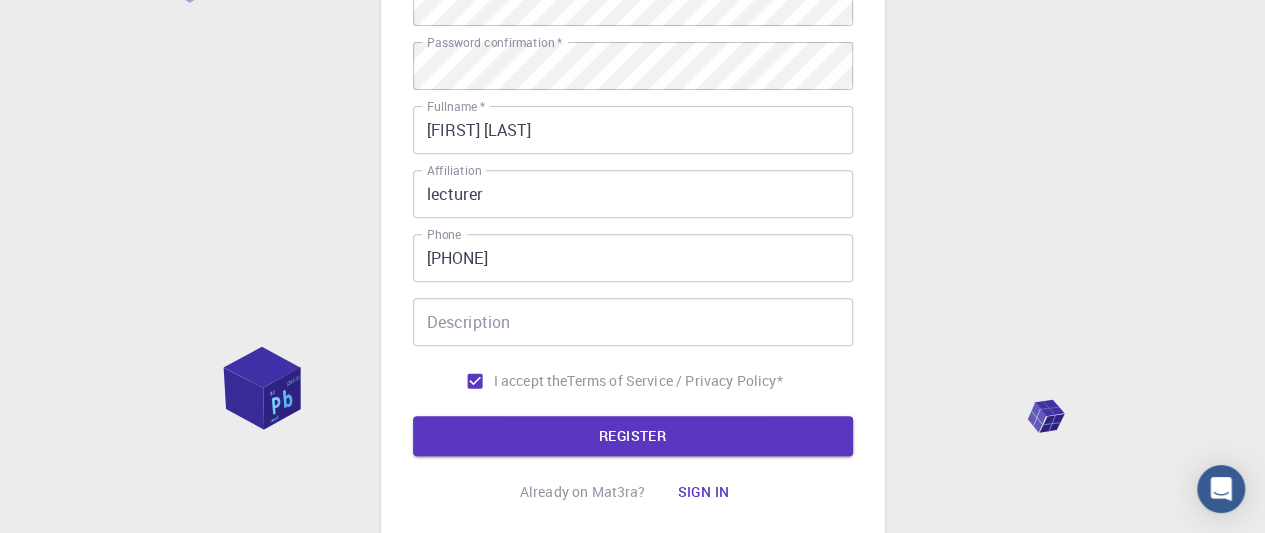scroll, scrollTop: 388, scrollLeft: 0, axis: vertical 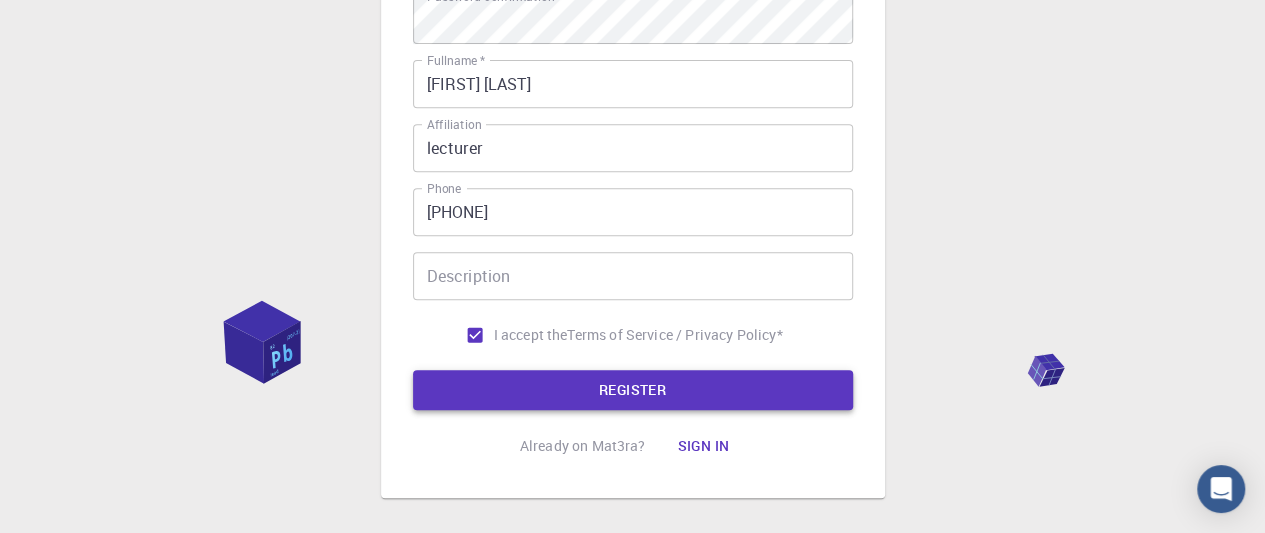 type on "[FIRST]" 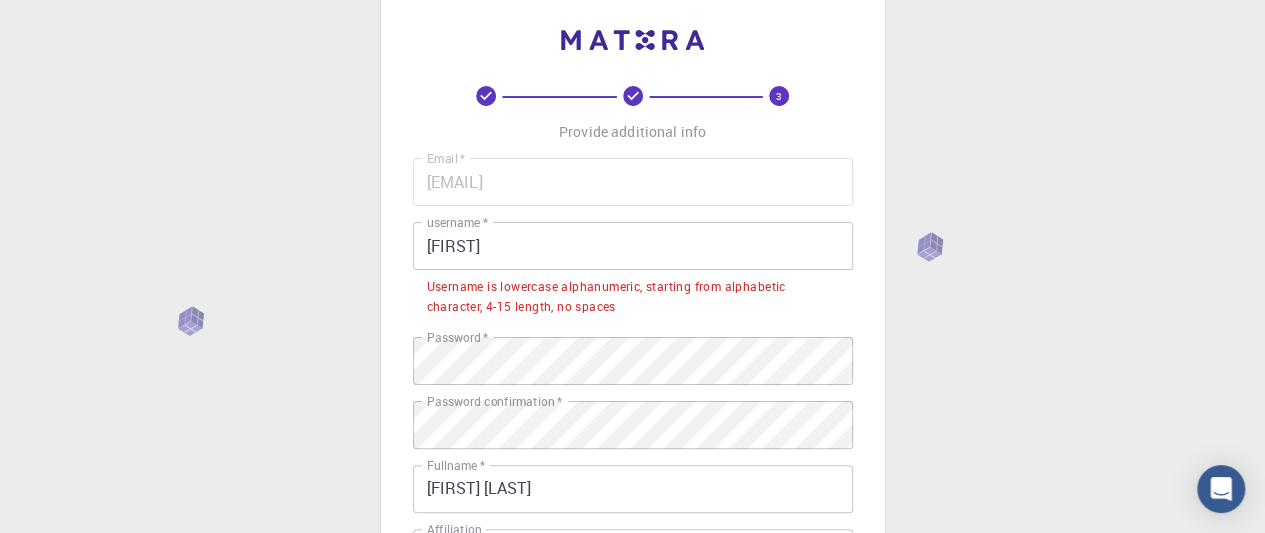 scroll, scrollTop: 0, scrollLeft: 0, axis: both 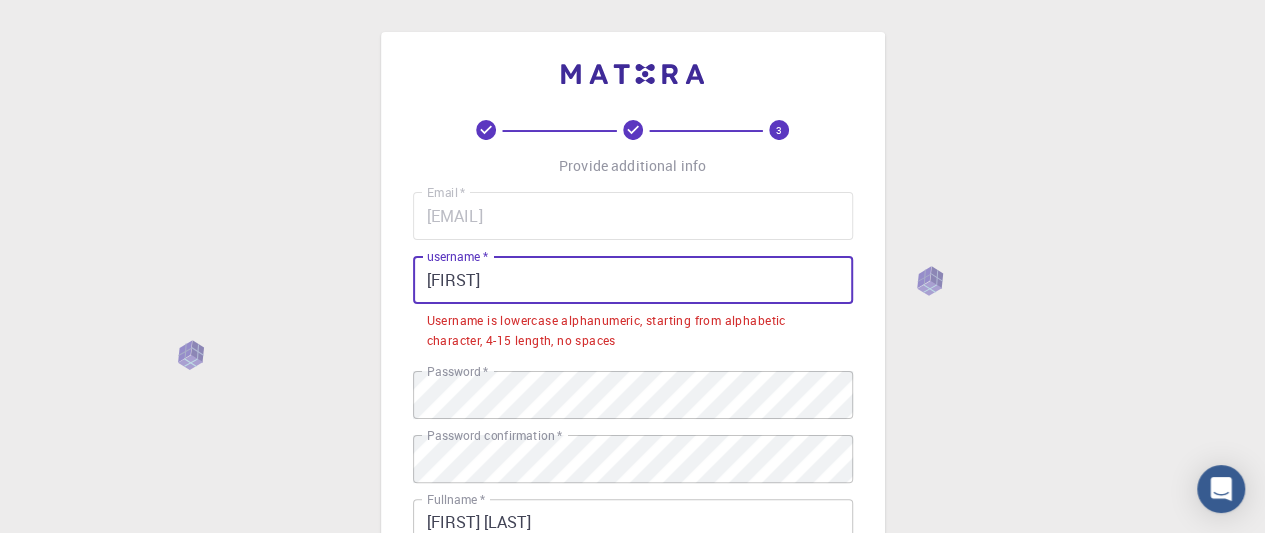 drag, startPoint x: 493, startPoint y: 277, endPoint x: 428, endPoint y: 287, distance: 65.76473 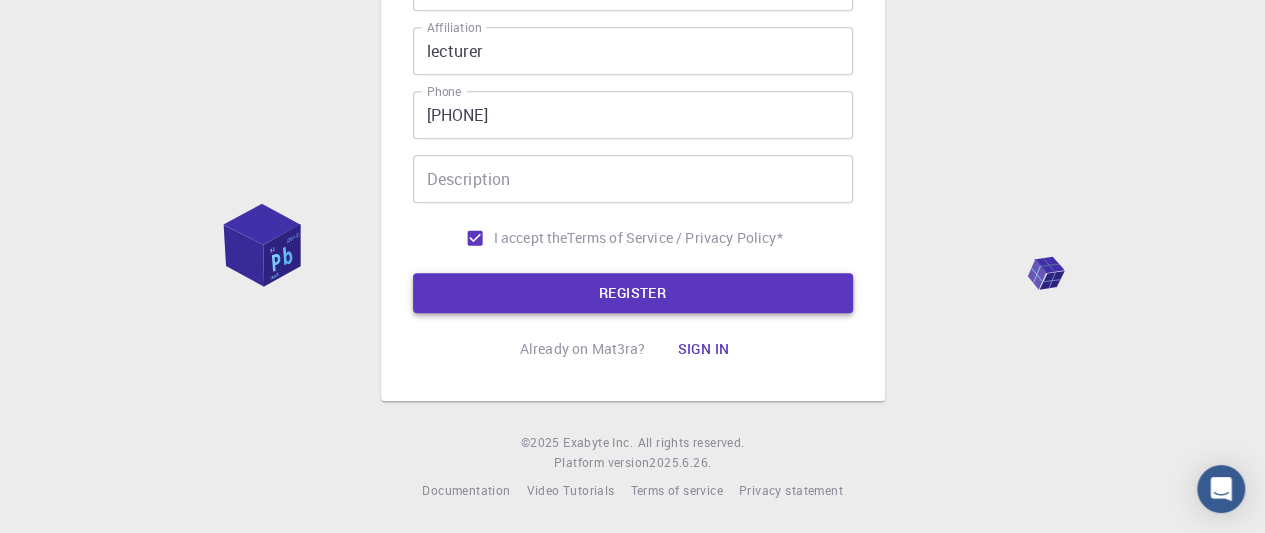 click on "REGISTER" at bounding box center (633, 293) 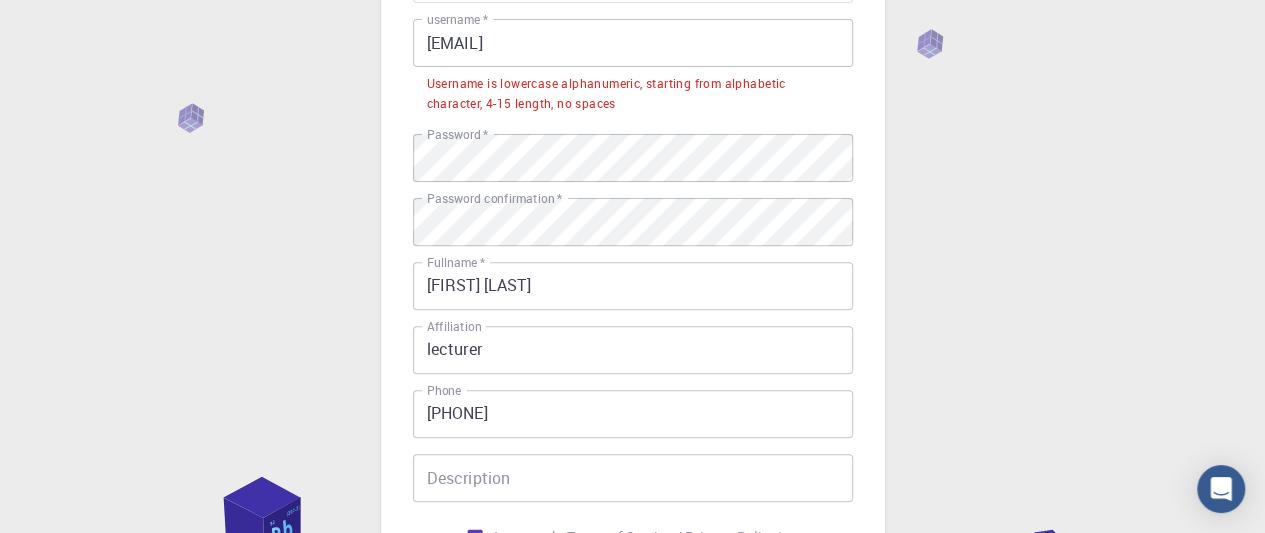 scroll, scrollTop: 37, scrollLeft: 0, axis: vertical 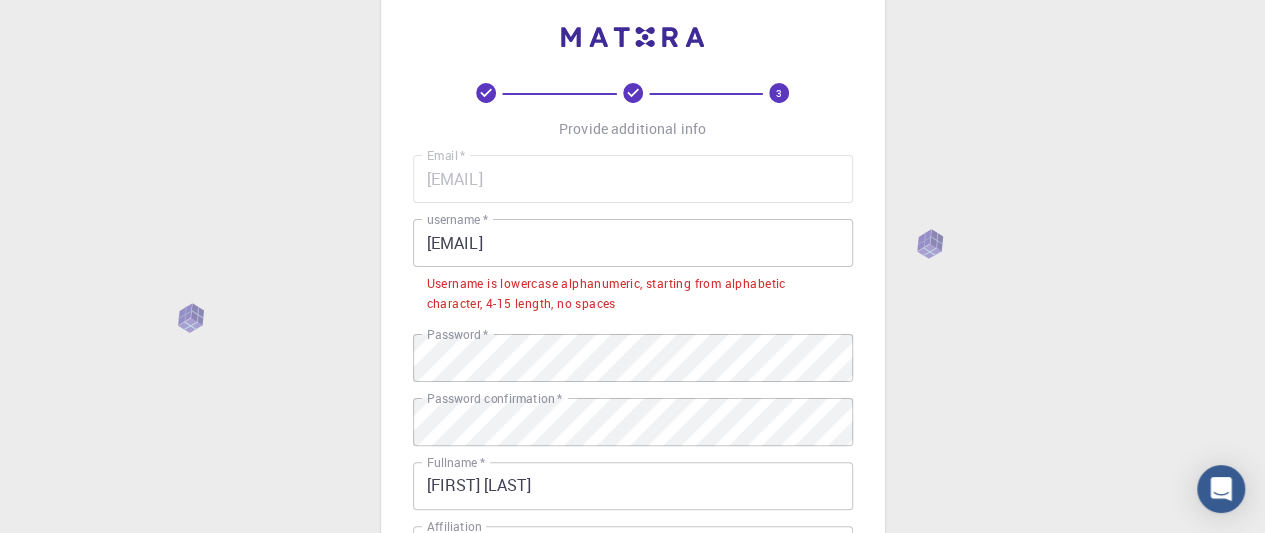 click on "[EMAIL]" at bounding box center [633, 243] 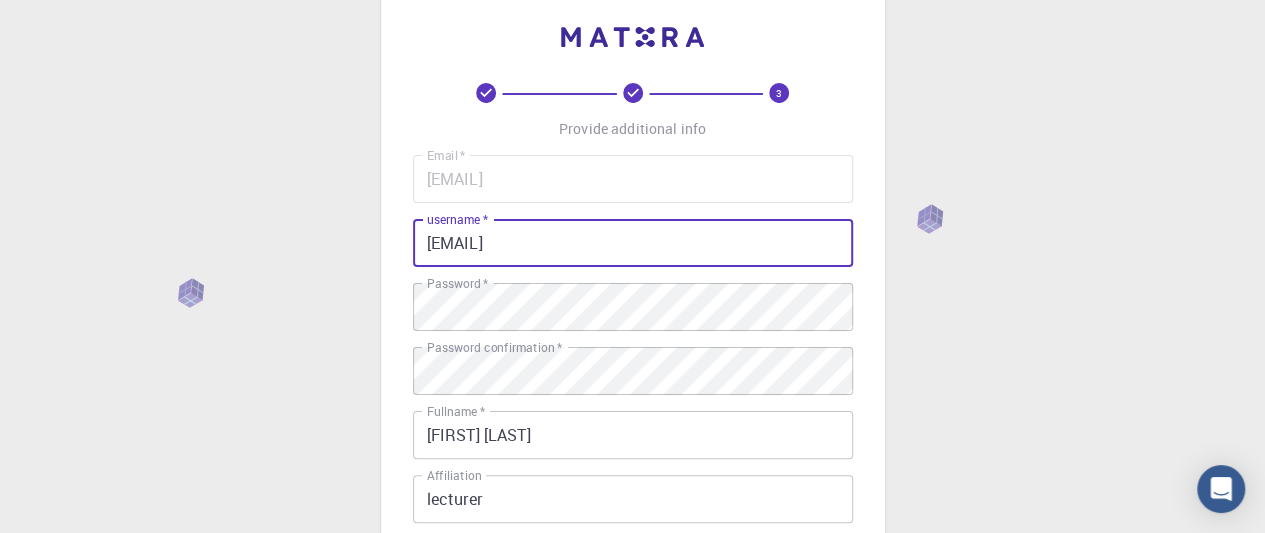 scroll, scrollTop: 337, scrollLeft: 0, axis: vertical 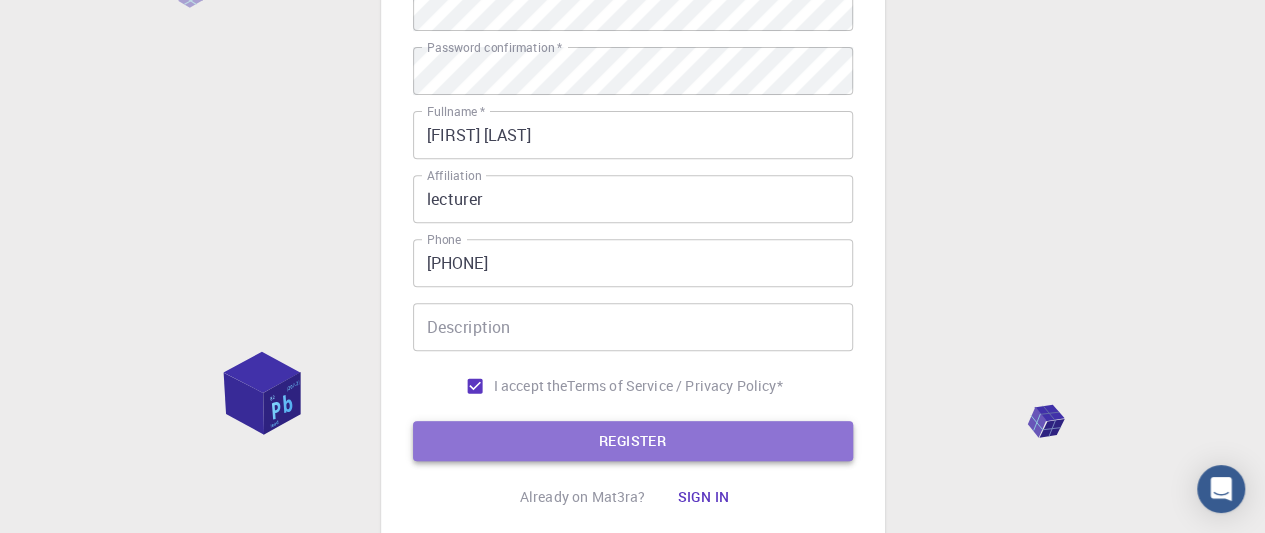 click on "REGISTER" at bounding box center (633, 441) 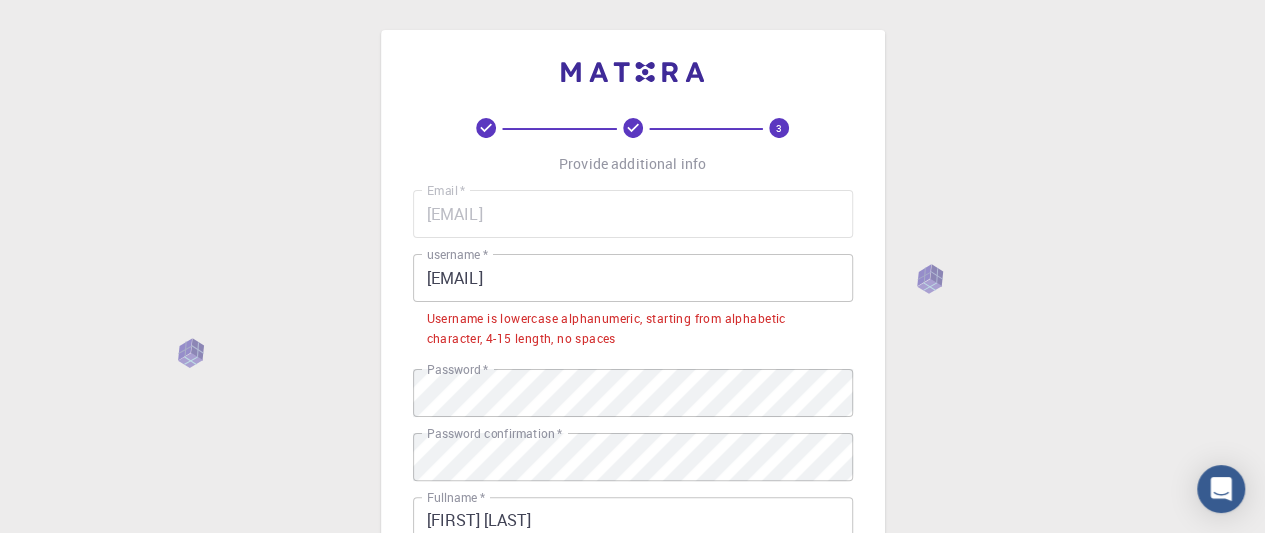 scroll, scrollTop: 0, scrollLeft: 0, axis: both 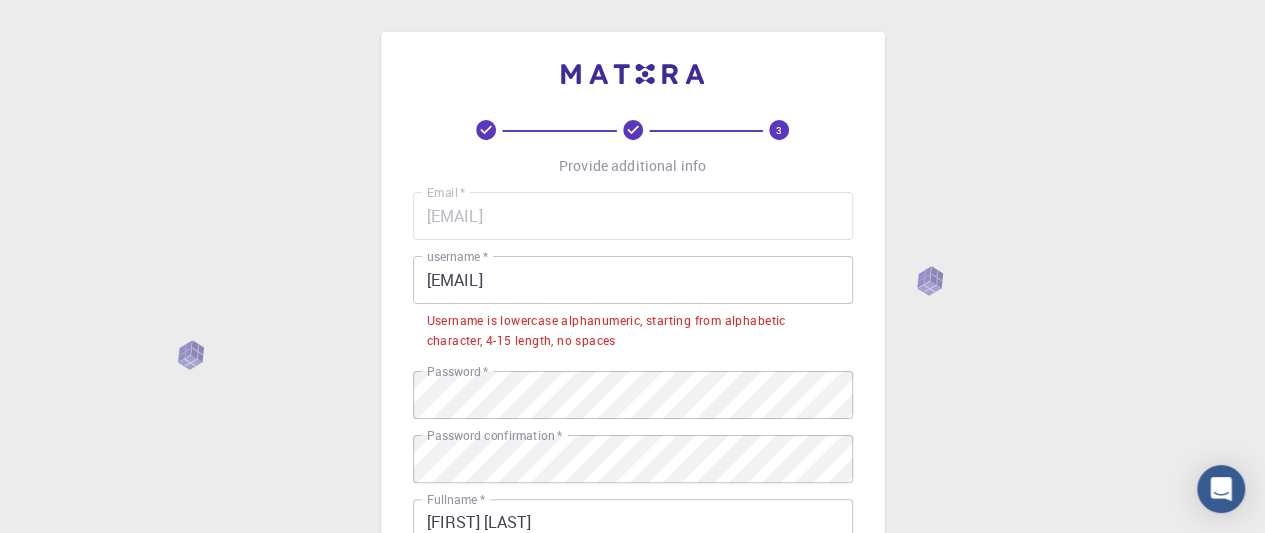 click on "[EMAIL]" at bounding box center [633, 280] 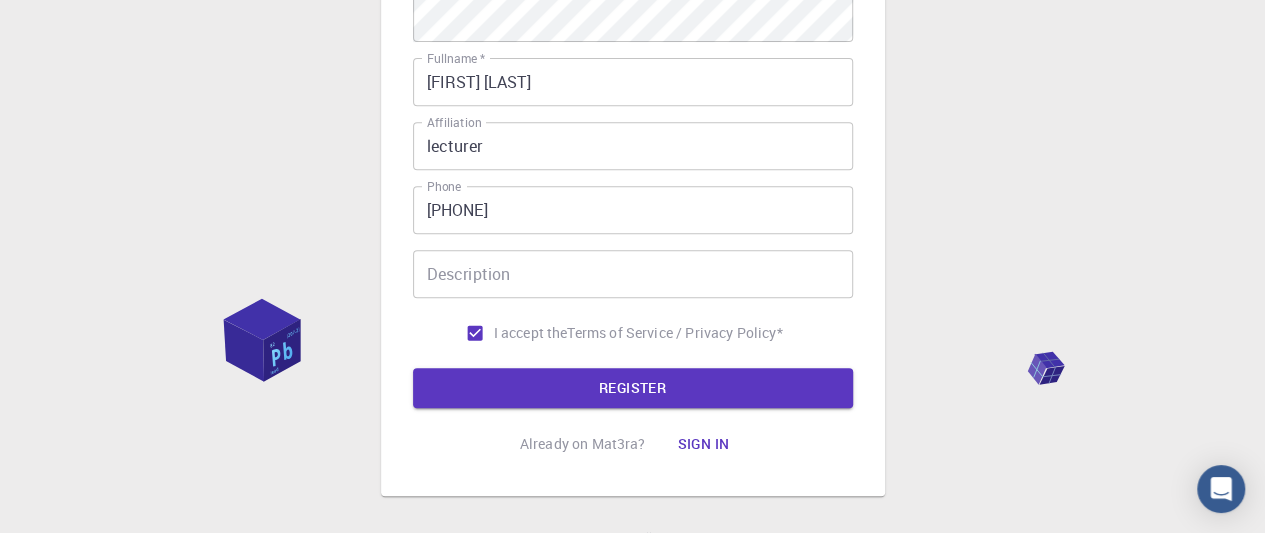 scroll, scrollTop: 400, scrollLeft: 0, axis: vertical 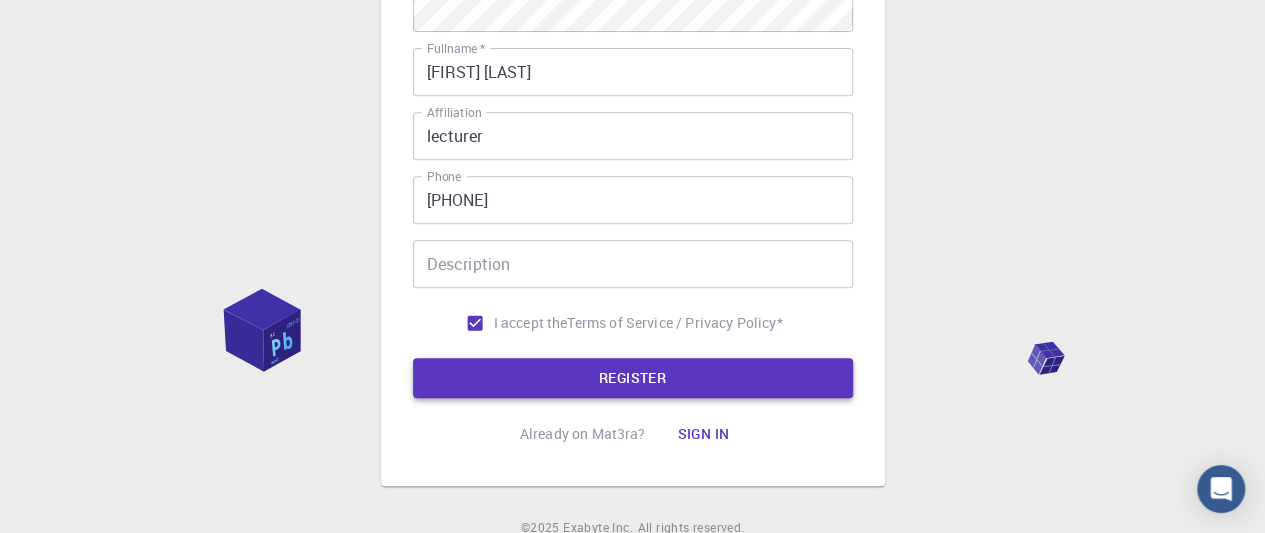 type on "[FIRST]" 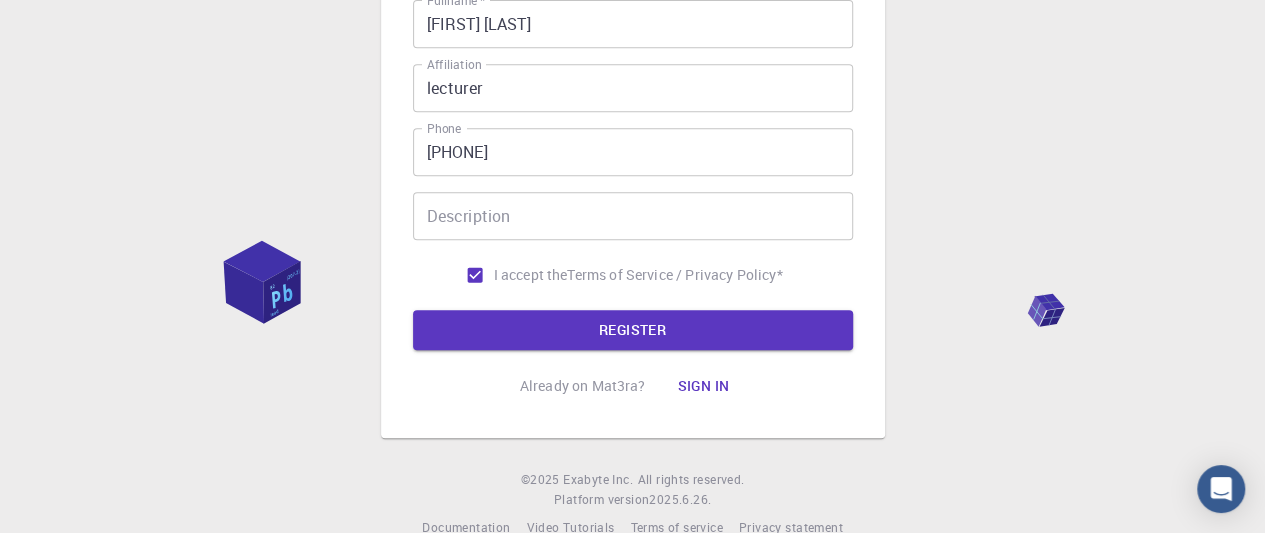 scroll, scrollTop: 486, scrollLeft: 0, axis: vertical 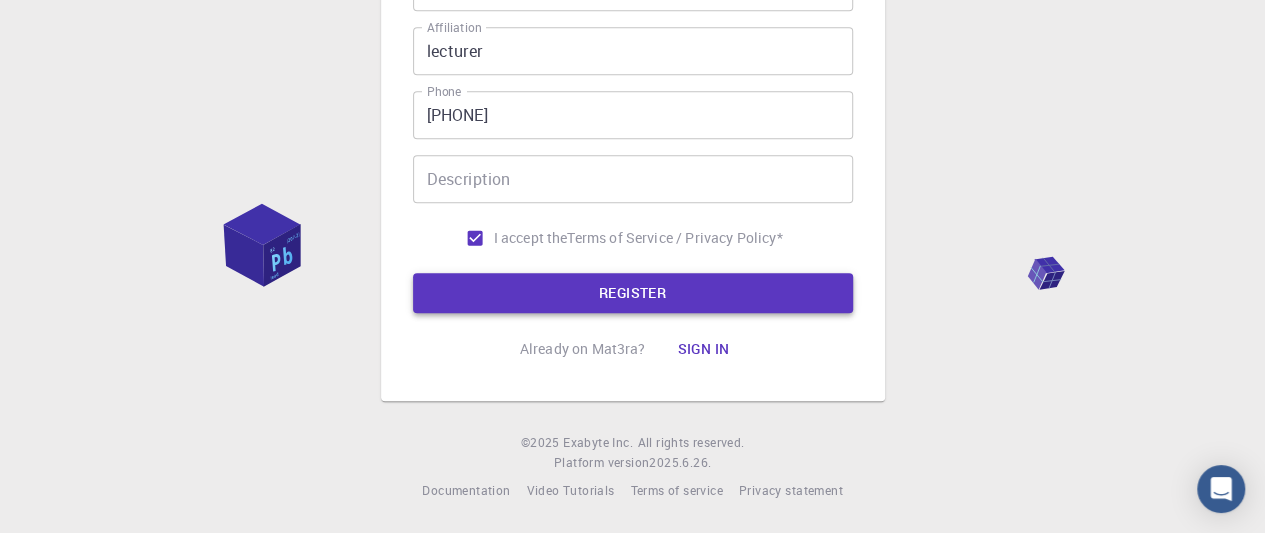 click on "REGISTER" at bounding box center (633, 293) 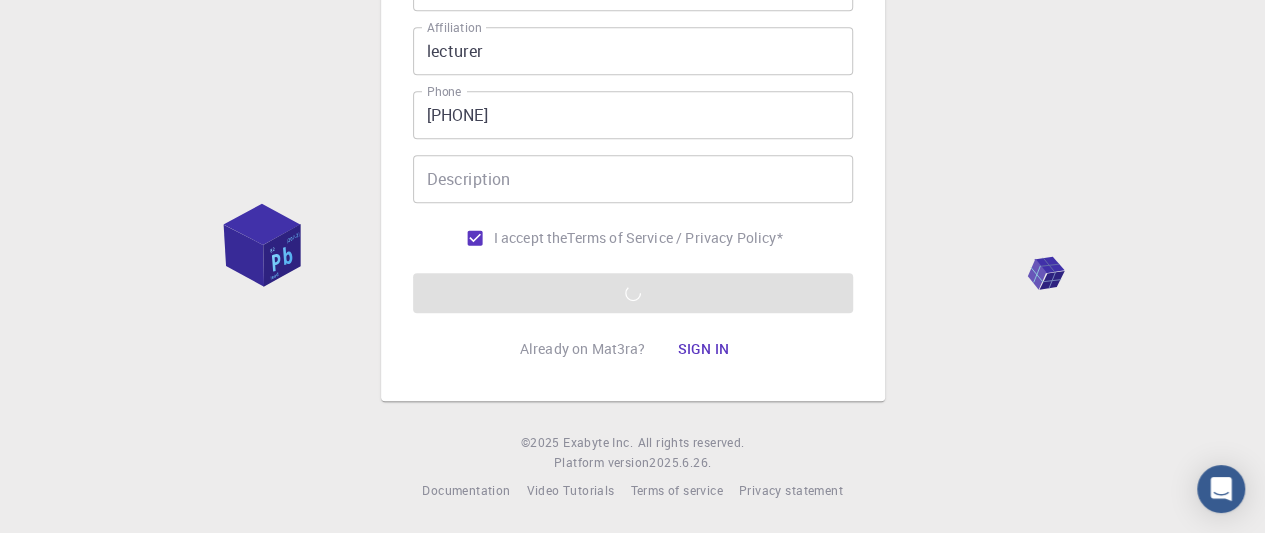 scroll, scrollTop: 0, scrollLeft: 0, axis: both 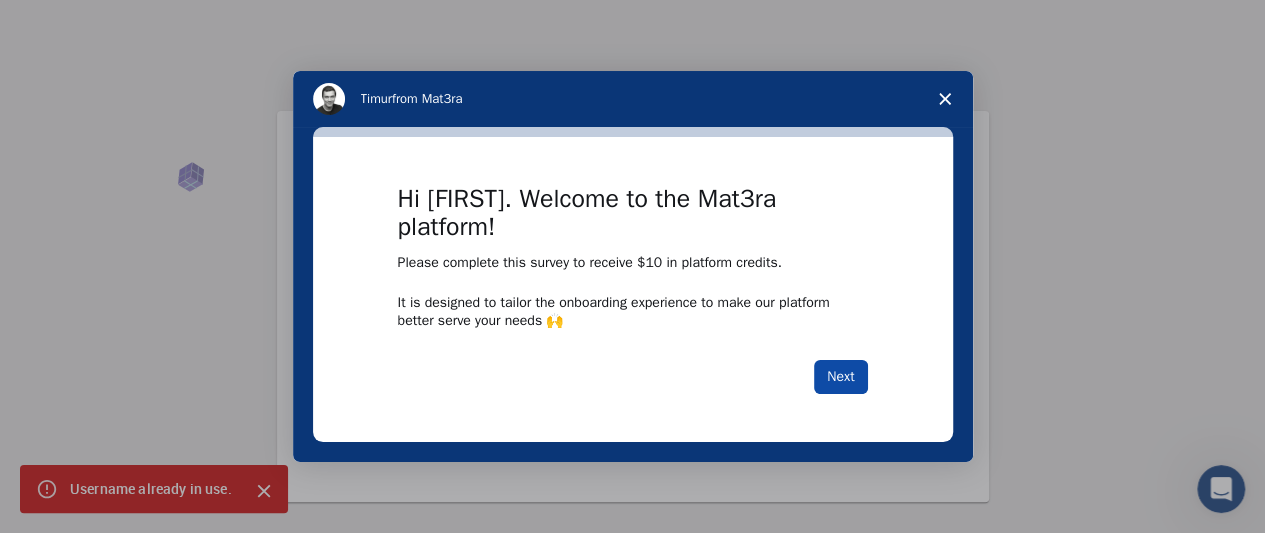 click on "Next" at bounding box center (840, 377) 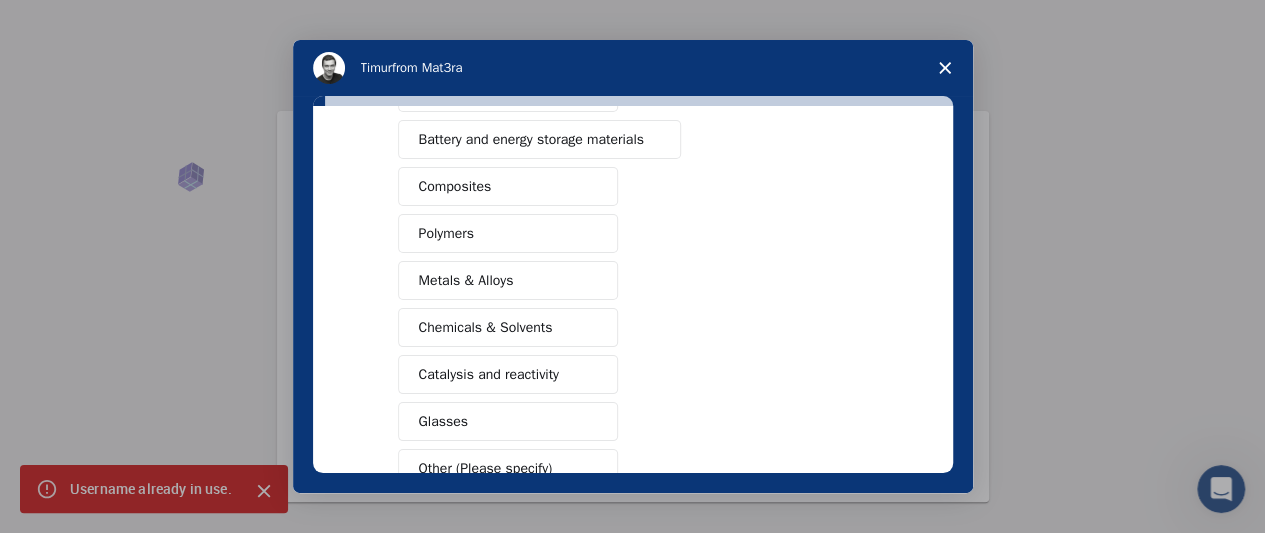 scroll, scrollTop: 0, scrollLeft: 0, axis: both 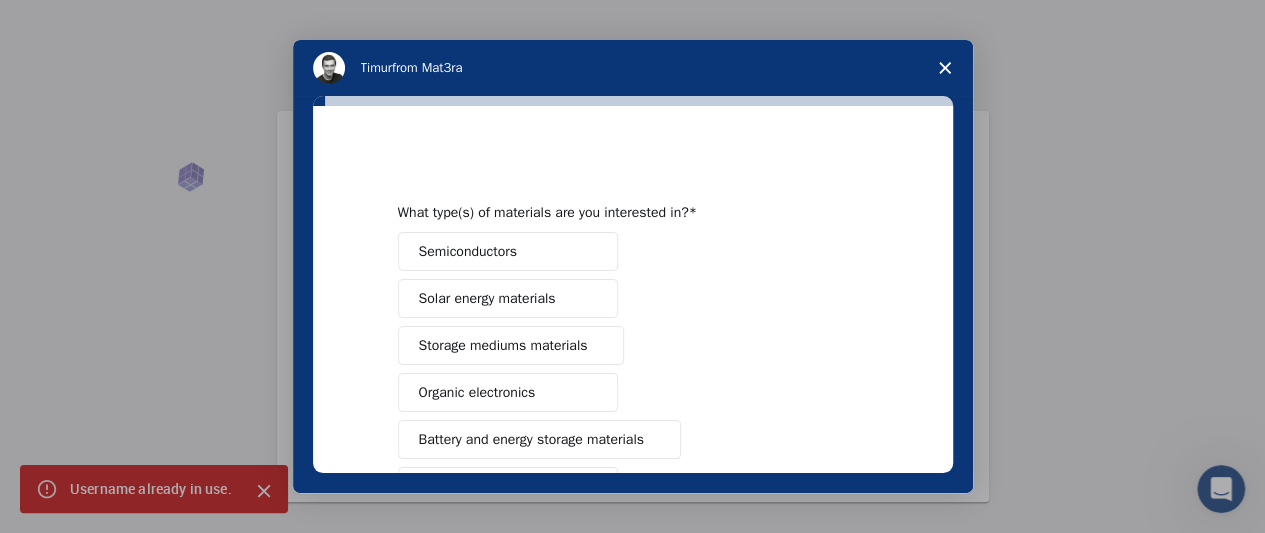 click on "Semiconductors" at bounding box center (508, 251) 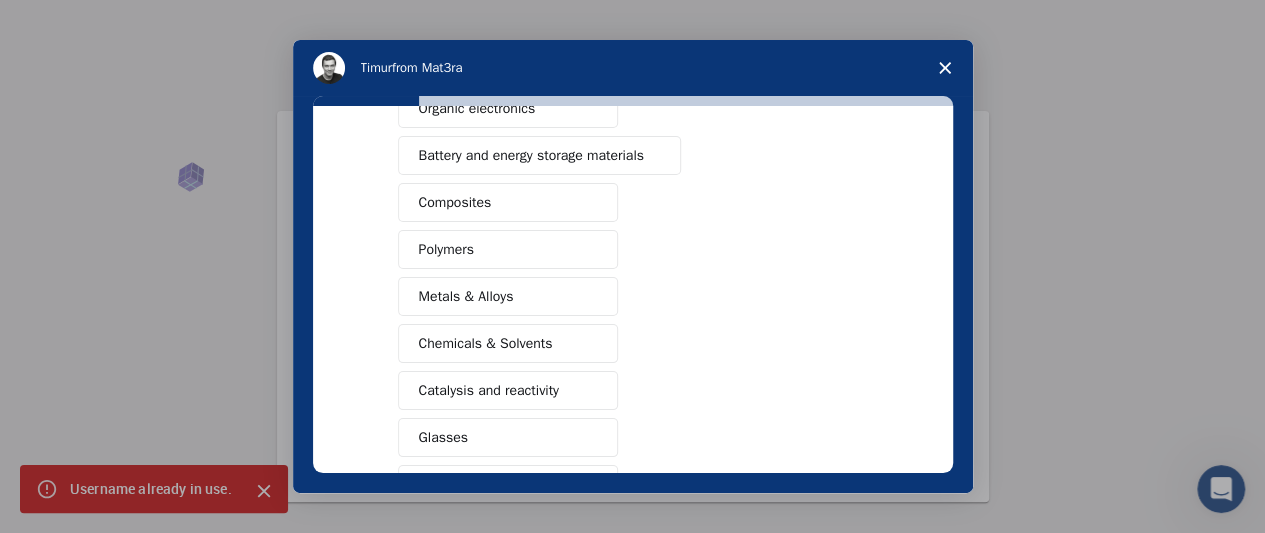 scroll, scrollTop: 424, scrollLeft: 0, axis: vertical 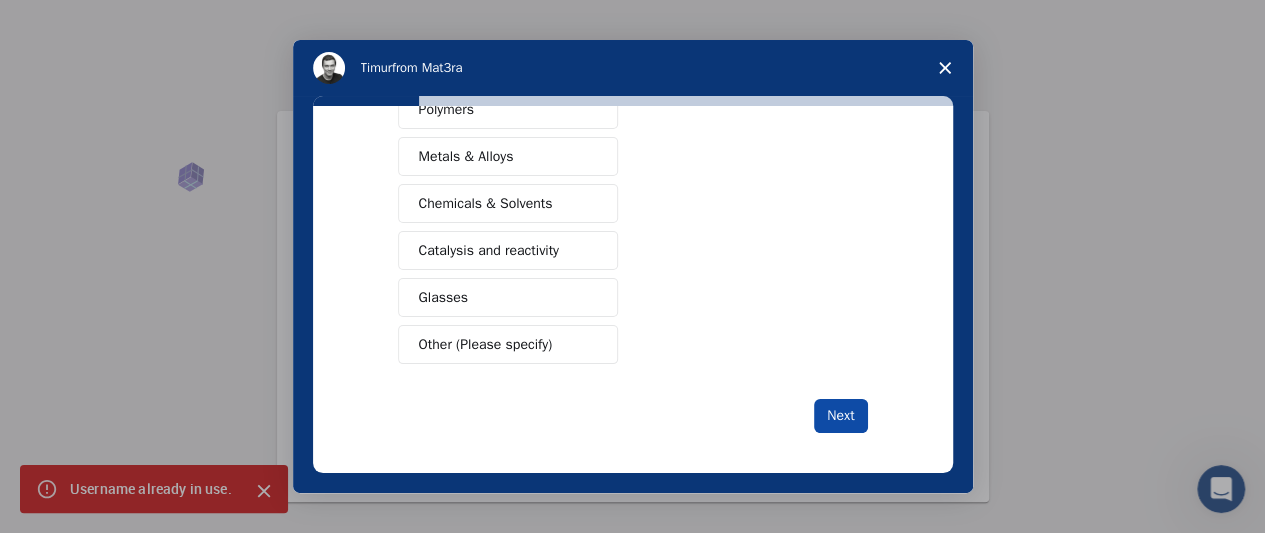 click on "Next" at bounding box center [840, 416] 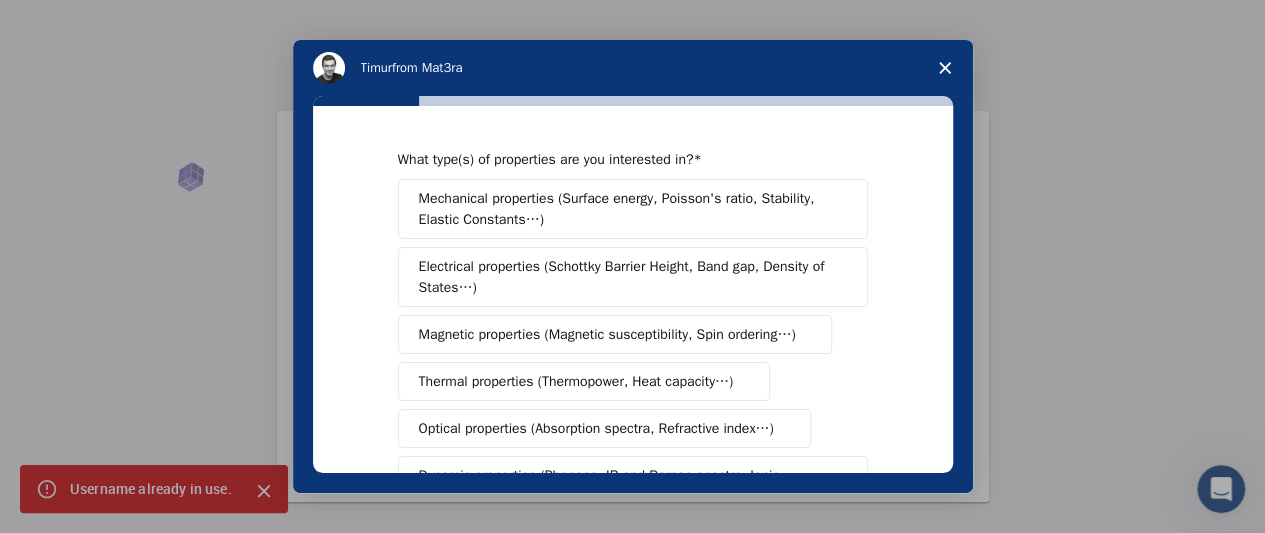 scroll, scrollTop: 0, scrollLeft: 0, axis: both 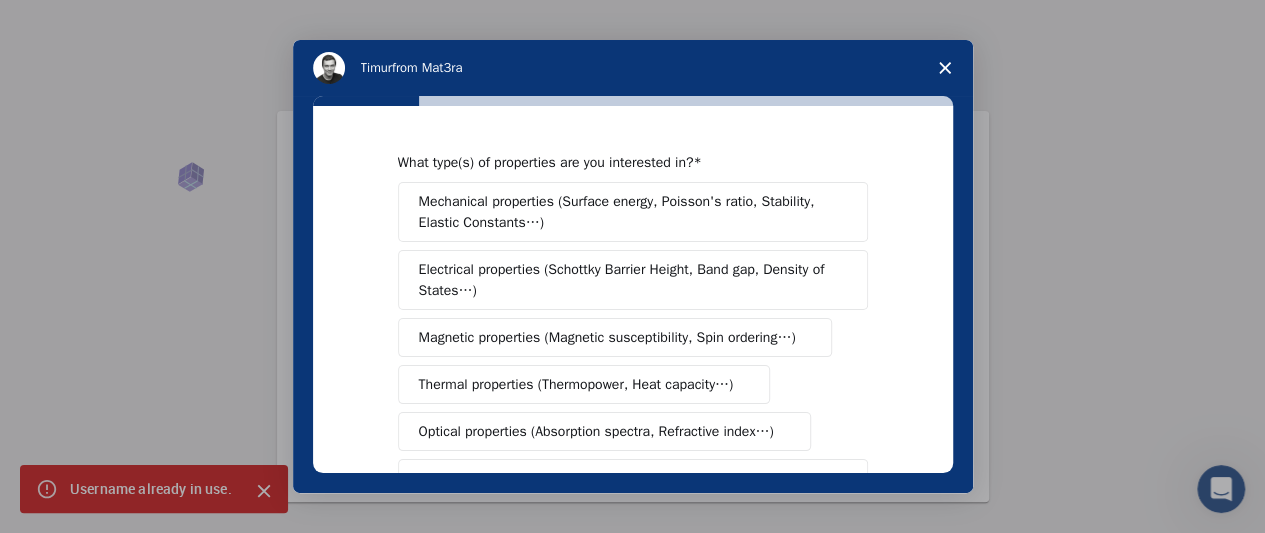 click on "Mechanical properties (Surface energy, Poisson's ratio, Stability, Elastic Constants…)" at bounding box center [626, 212] 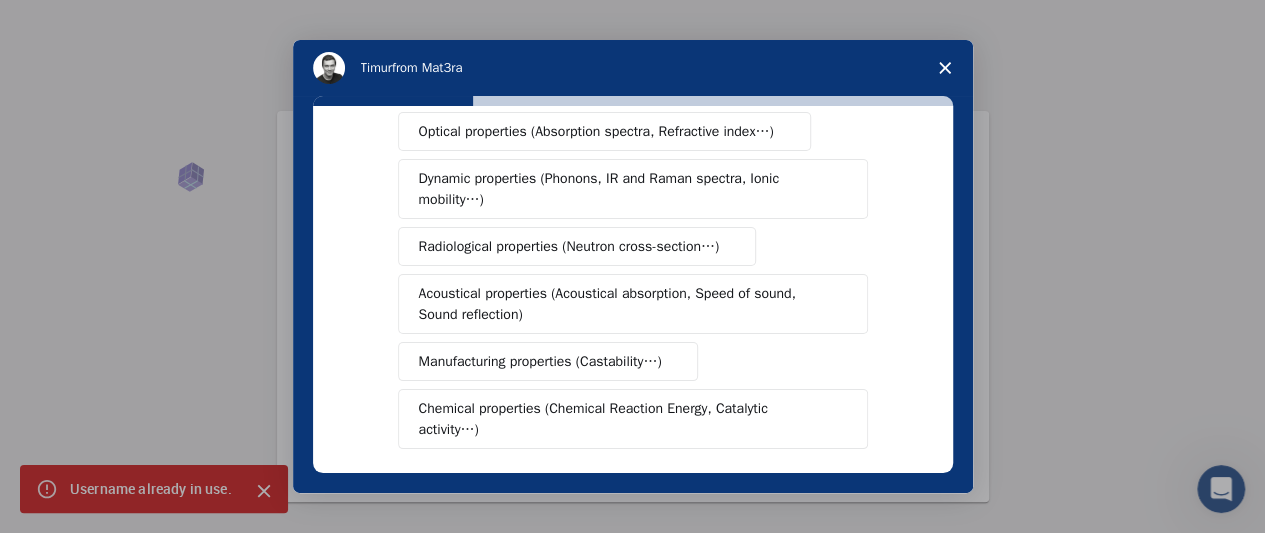 scroll, scrollTop: 528, scrollLeft: 0, axis: vertical 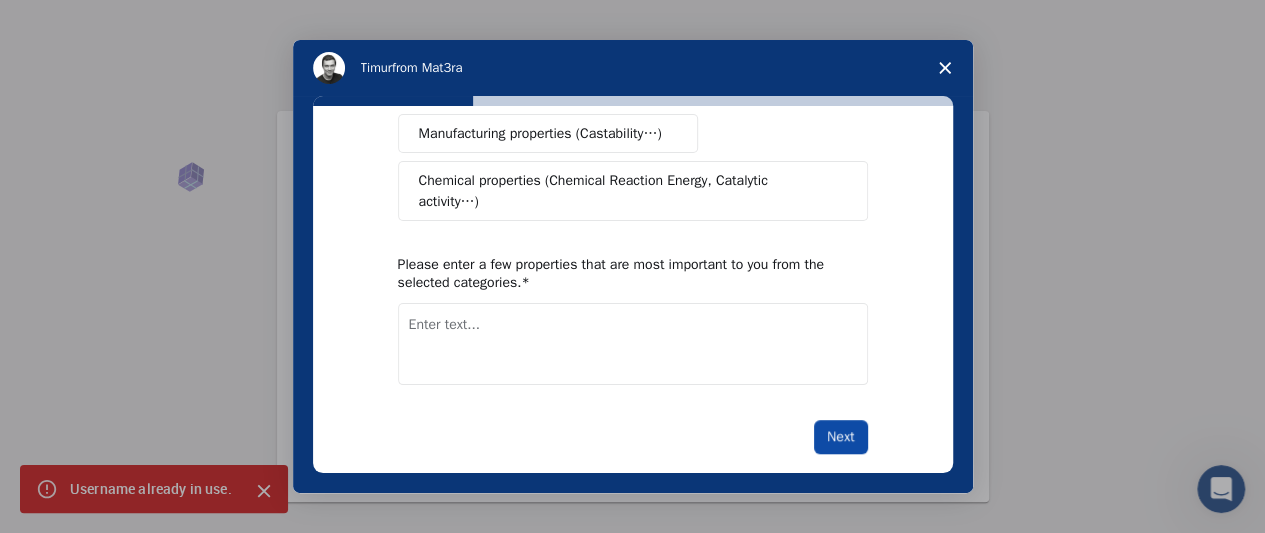 click on "Next" at bounding box center [840, 437] 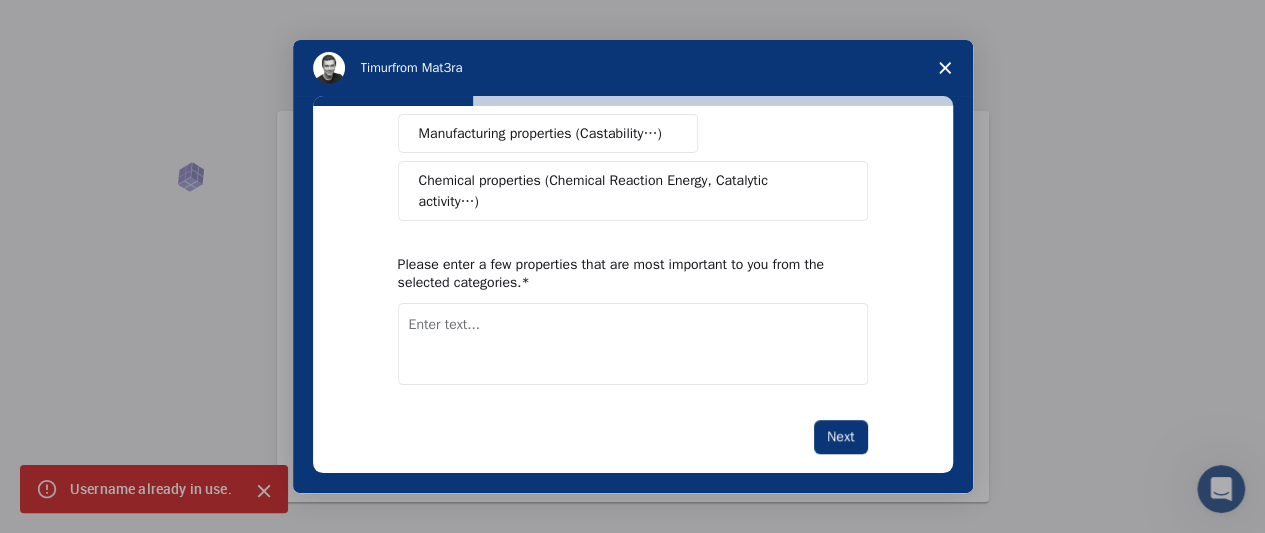 click on "What type(s) of properties are you interested in? Mechanical properties (Surface energy, Poisson's ratio, Stability, Elastic Constants…) Electrical properties (Schottky Barrier Height, Band gap, Density of States…) Magnetic properties (Magnetic susceptibility, Spin ordering…) Thermal properties (Thermopower, Heat capacity…) Optical properties (Absorption spectra, Refractive index…) Dynamic properties (Phonons, IR and Raman spectra, Ionic mobility…) Radiological properties (Neutron cross-section…) Acoustical properties (Acoustical absorption, Speed of sound, Sound reflection) Manufacturing properties (Castability…) Chemical properties (Chemical Reaction Energy, Catalytic activity…) Please enter a few properties that are most important to you from the selected categories. Next" at bounding box center (633, 40) 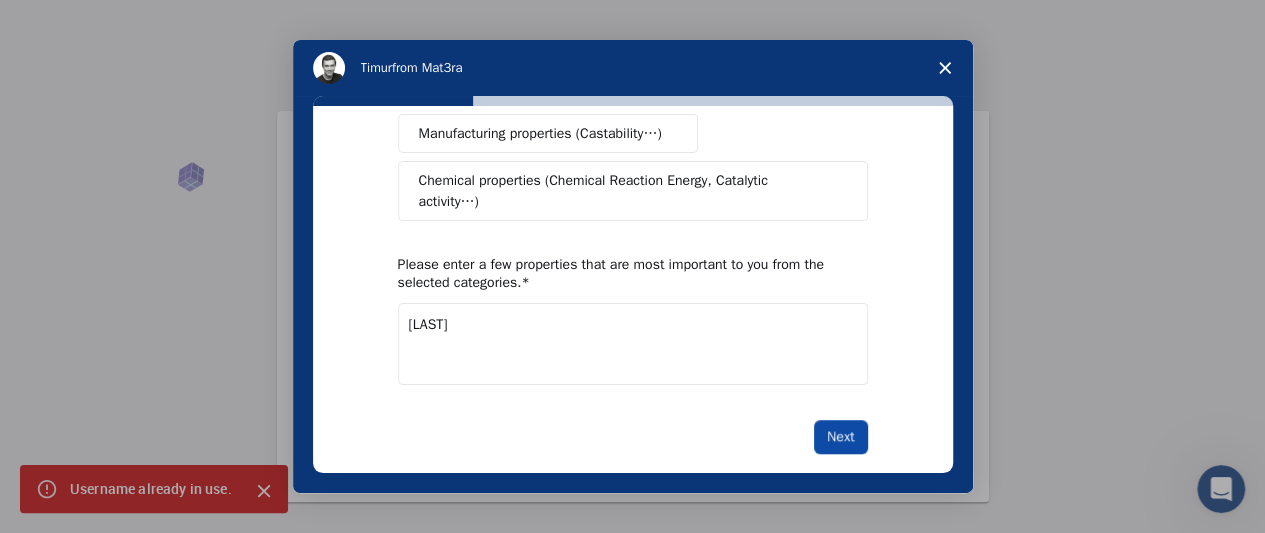 type on "[LAST]" 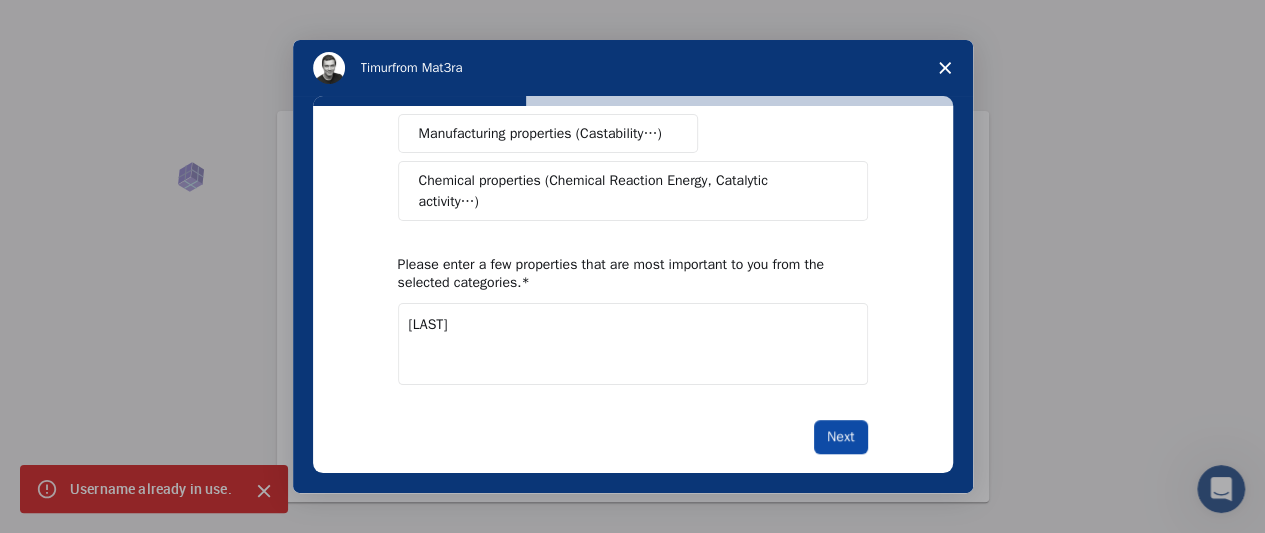 click on "Next" at bounding box center (840, 437) 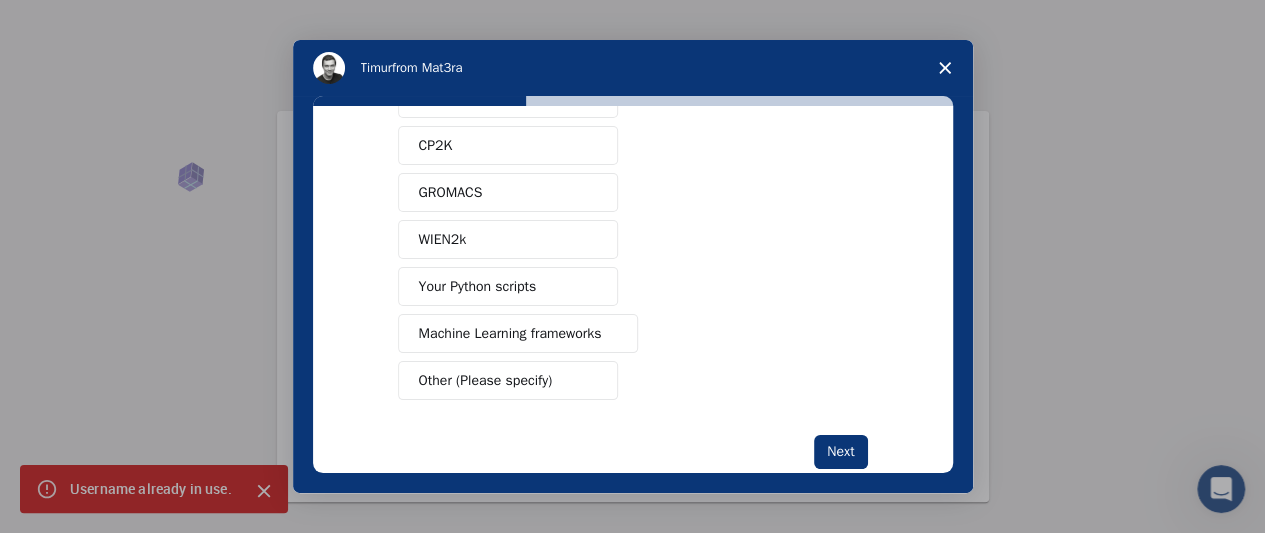 scroll, scrollTop: 281, scrollLeft: 0, axis: vertical 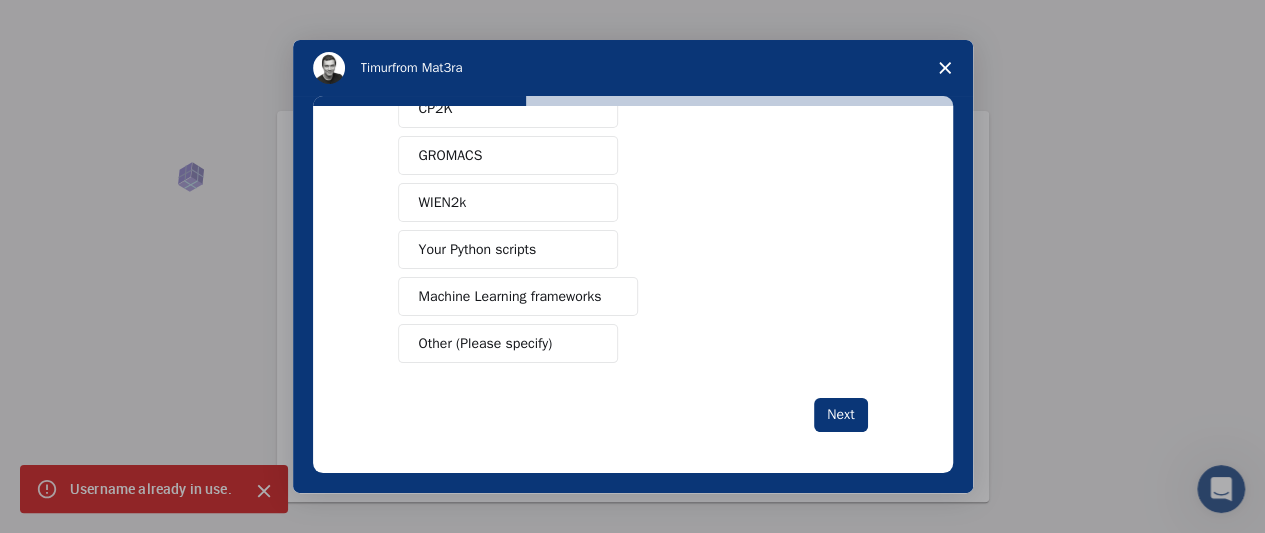 click on "Your Python scripts" at bounding box center [508, 249] 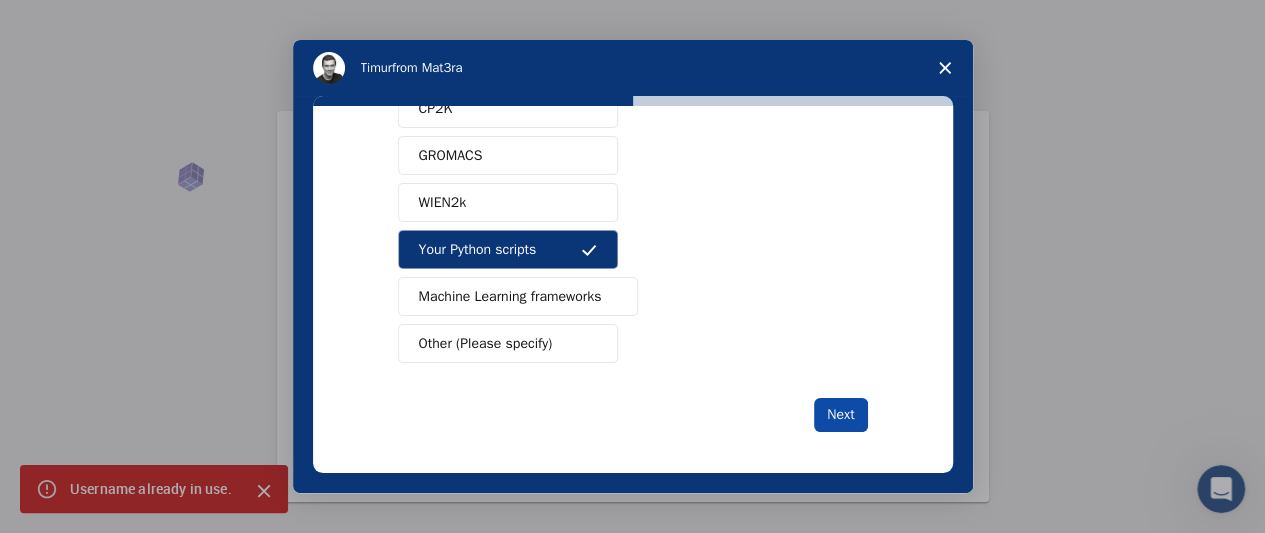 click on "Next" at bounding box center (840, 415) 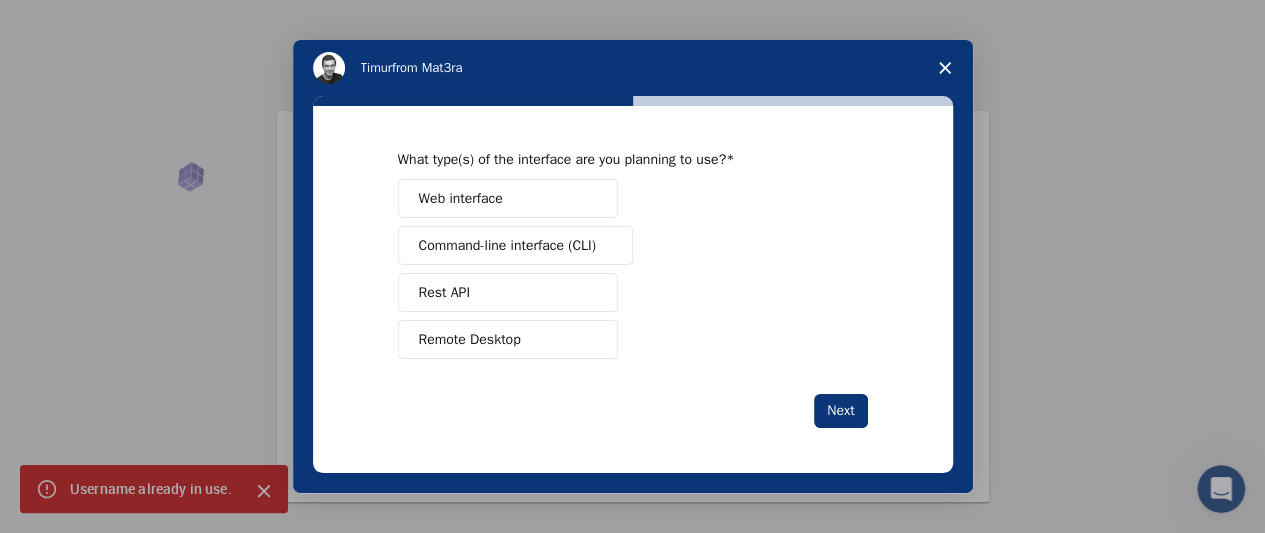 click on "Web interface" at bounding box center [508, 198] 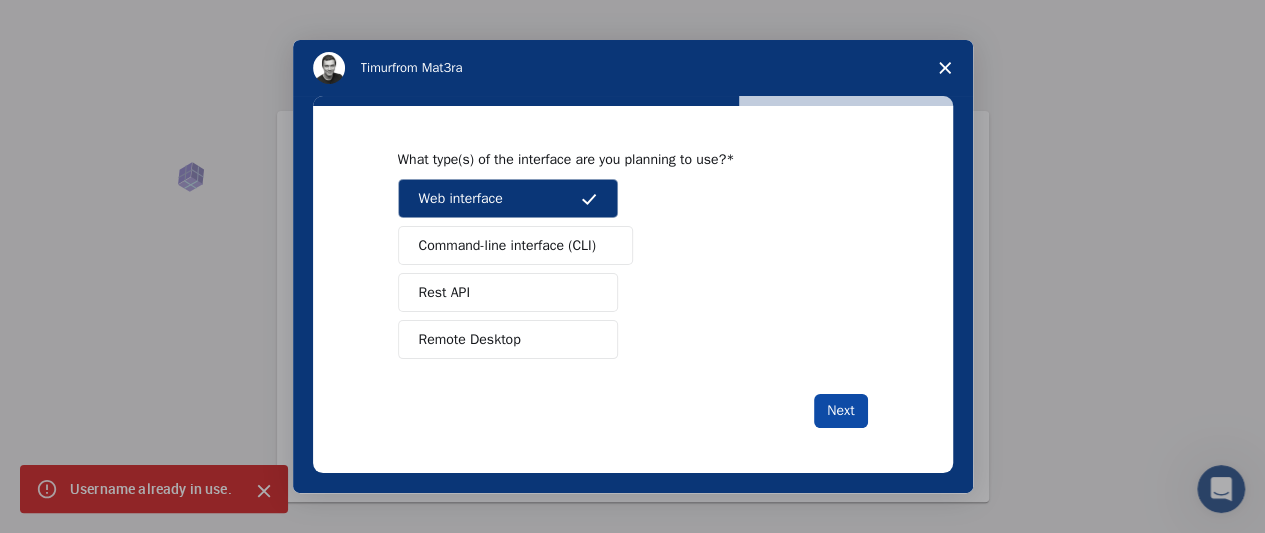 click on "Next" at bounding box center (840, 411) 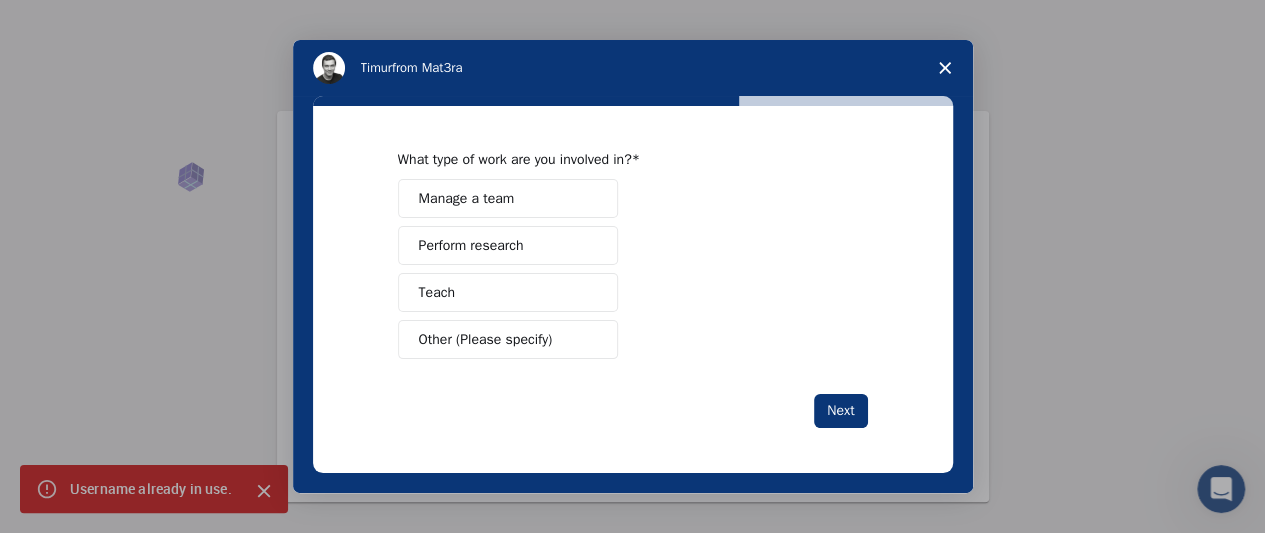 click on "Teach" at bounding box center [508, 292] 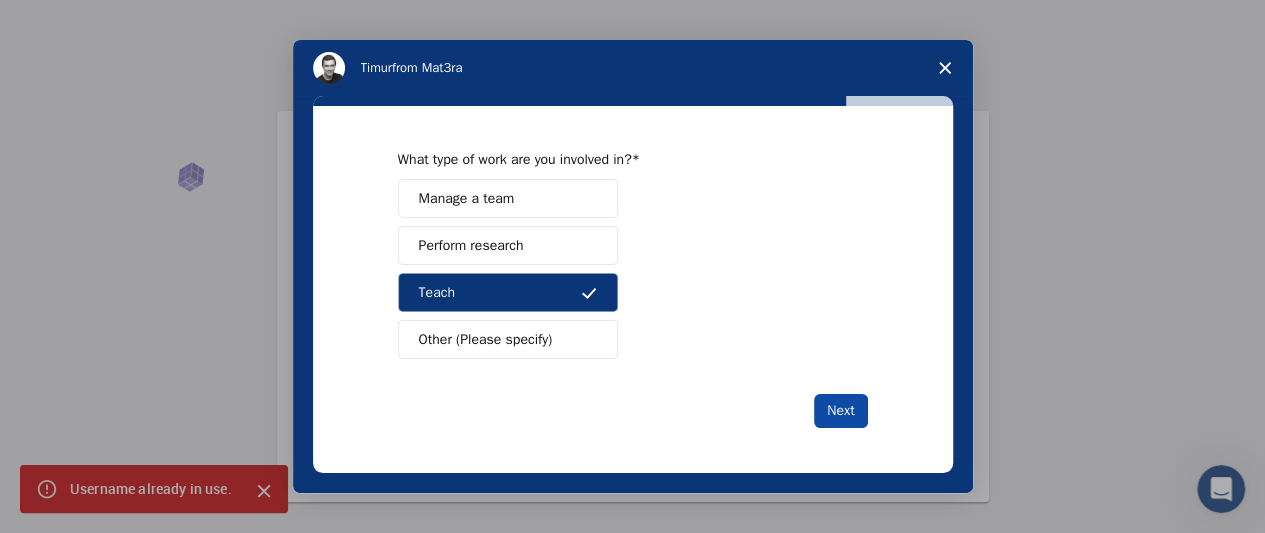 click on "Next" at bounding box center [840, 411] 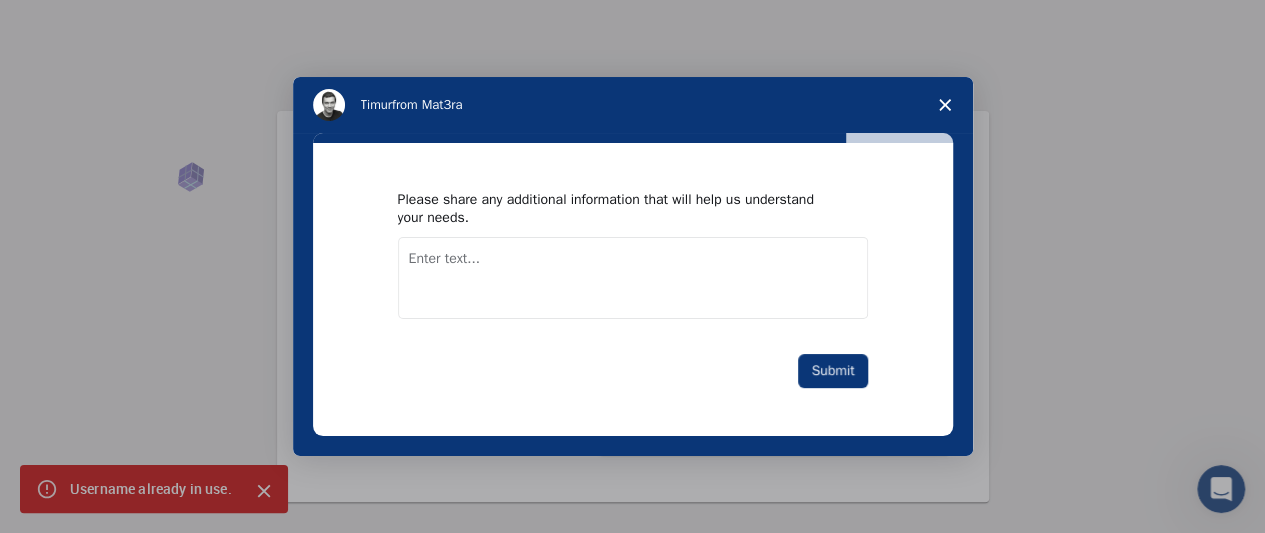 scroll, scrollTop: 0, scrollLeft: 0, axis: both 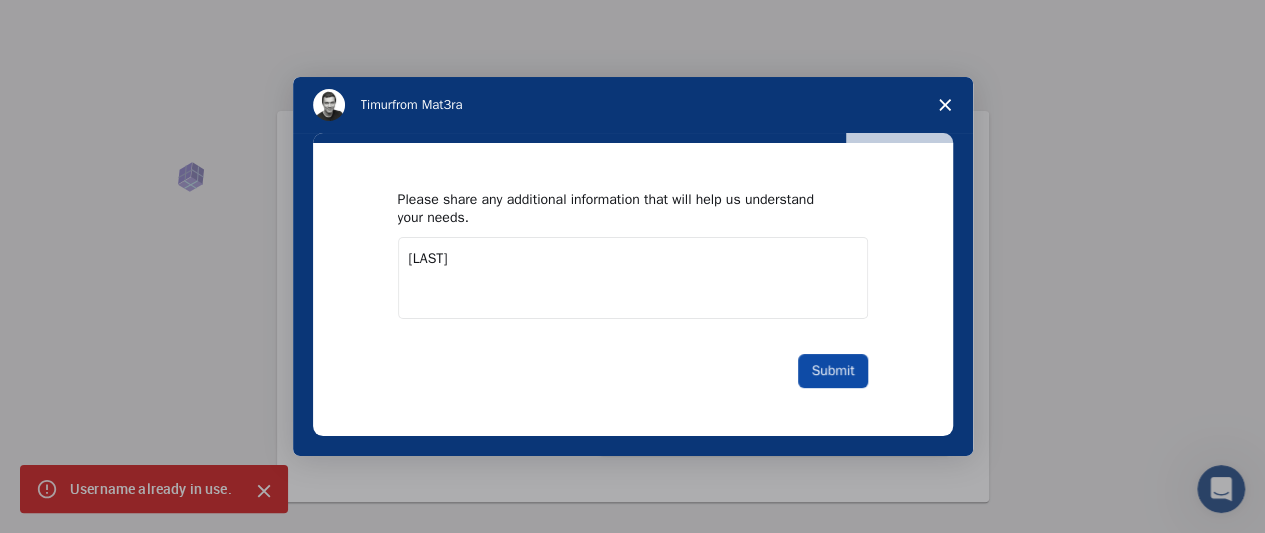 type on "[LAST]" 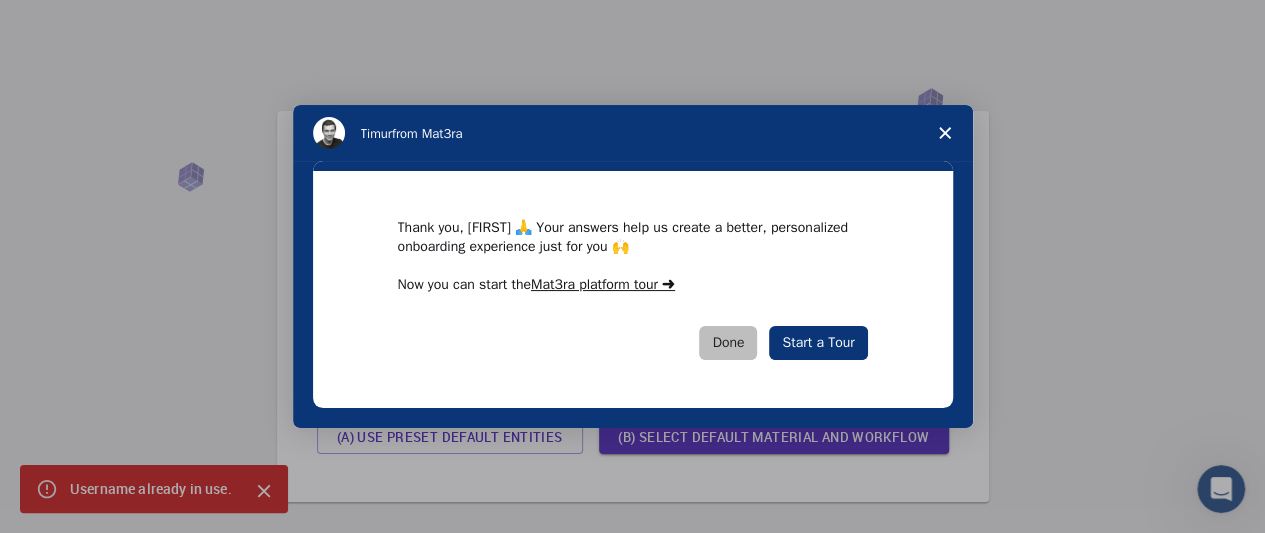 click on "Done" at bounding box center [728, 343] 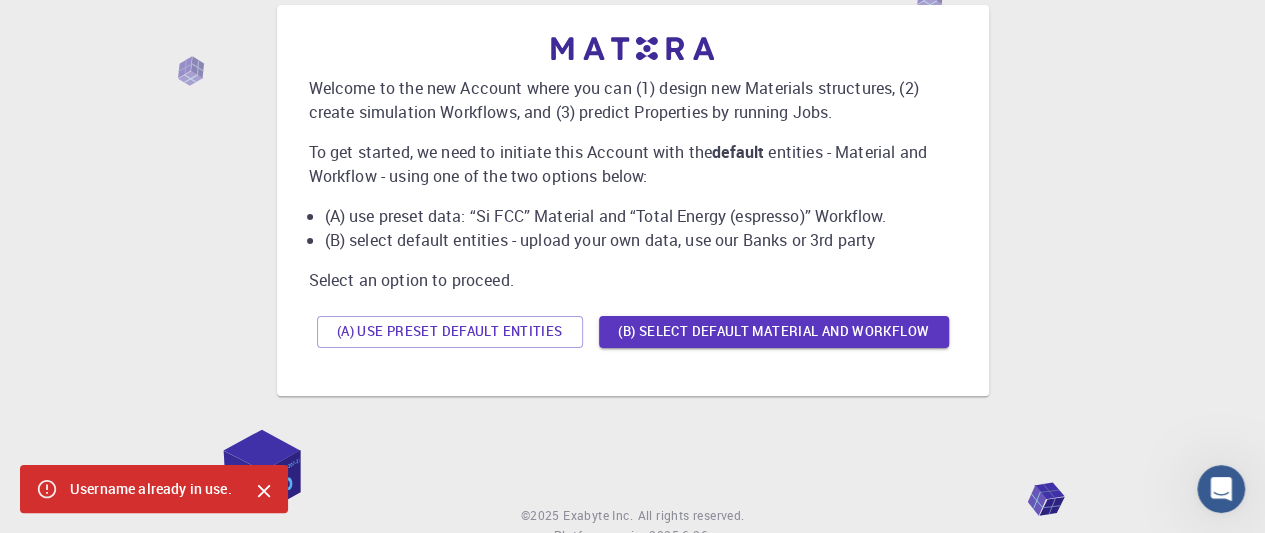 scroll, scrollTop: 80, scrollLeft: 0, axis: vertical 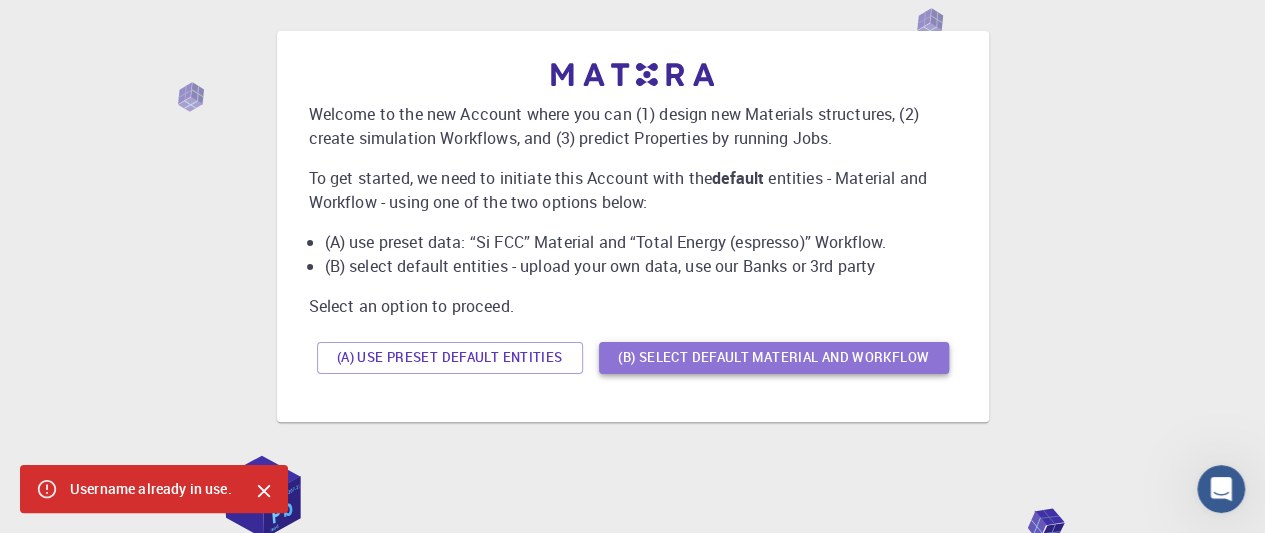 click on "(B) Select default material and workflow" at bounding box center [774, 358] 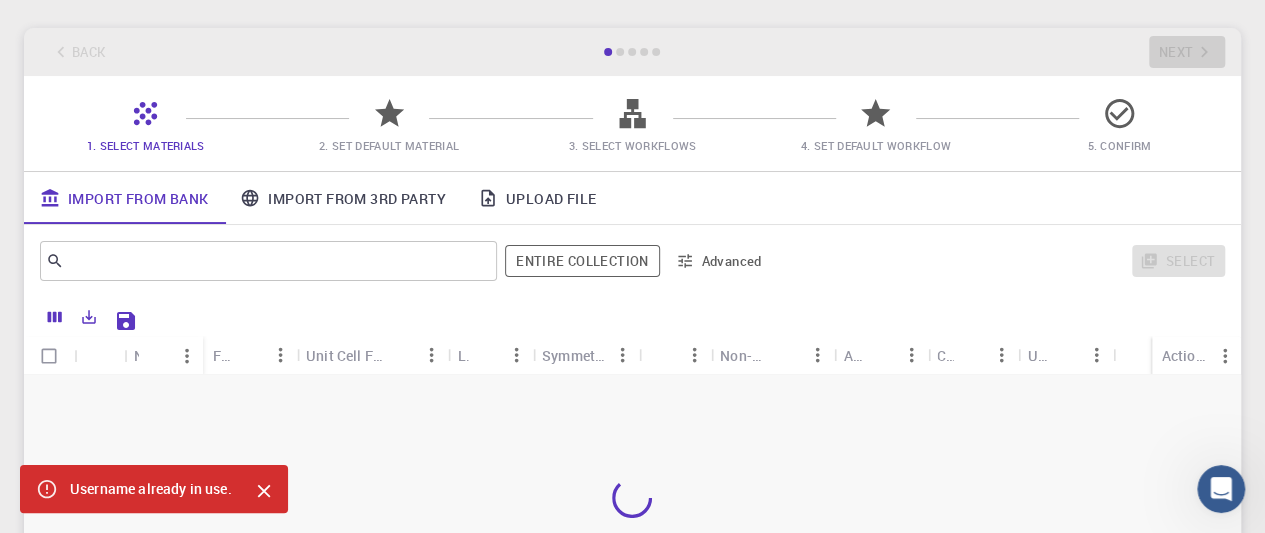 scroll, scrollTop: 132, scrollLeft: 0, axis: vertical 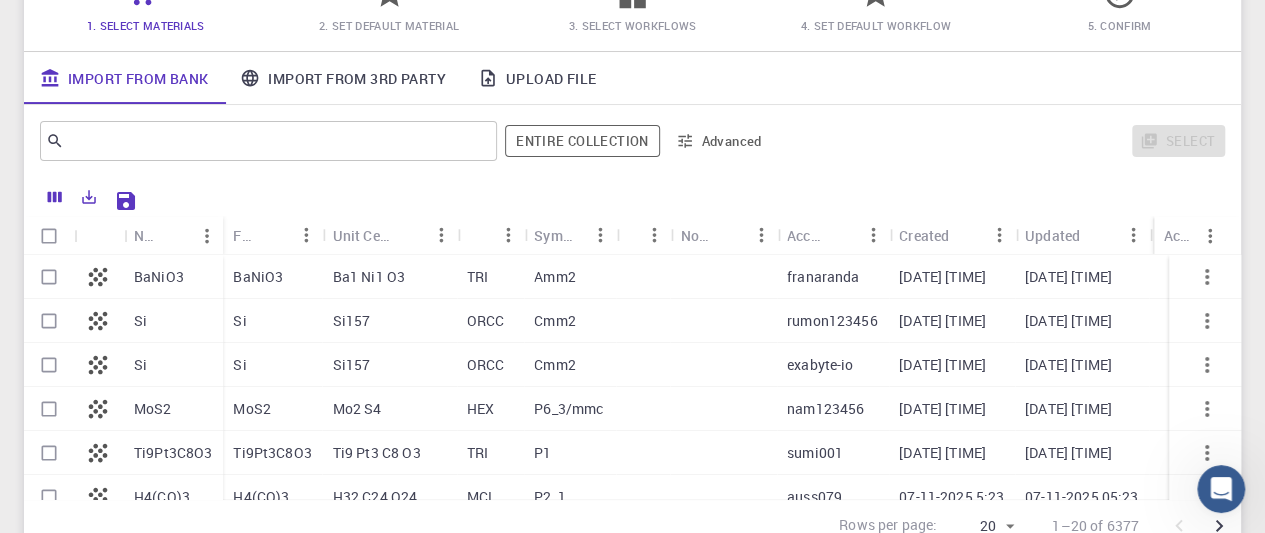 click at bounding box center (49, 321) 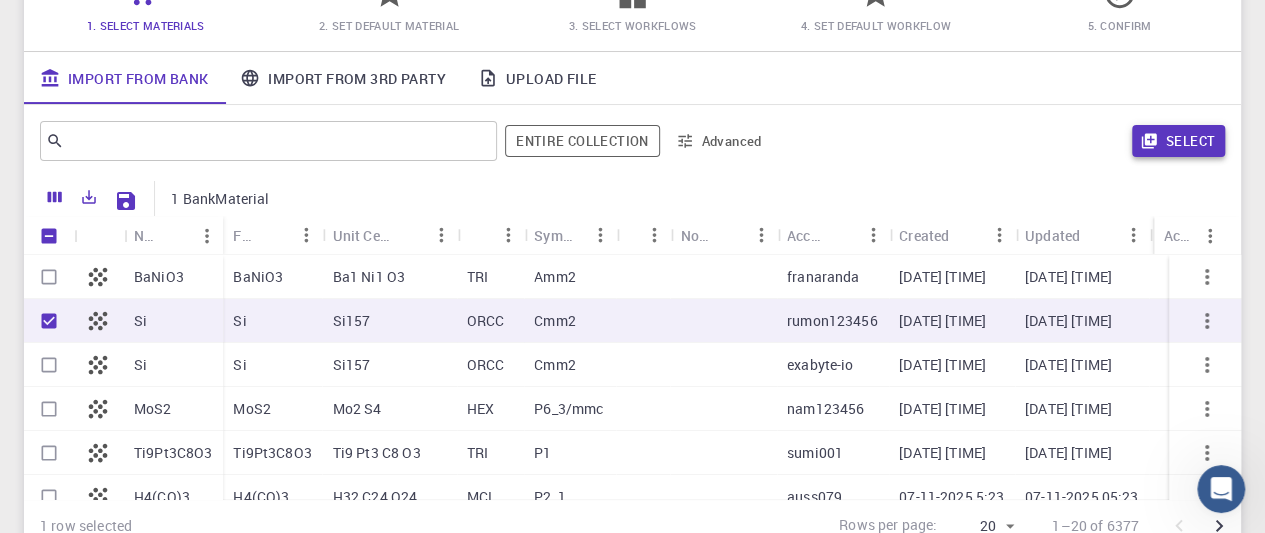 click on "Select" at bounding box center [1178, 141] 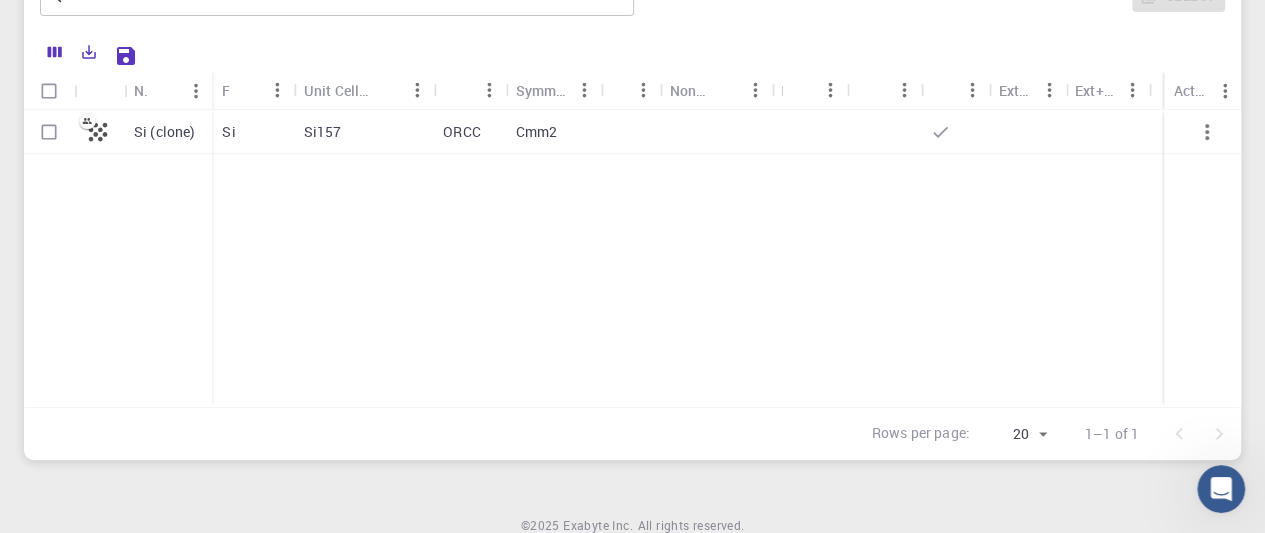 scroll, scrollTop: 177, scrollLeft: 0, axis: vertical 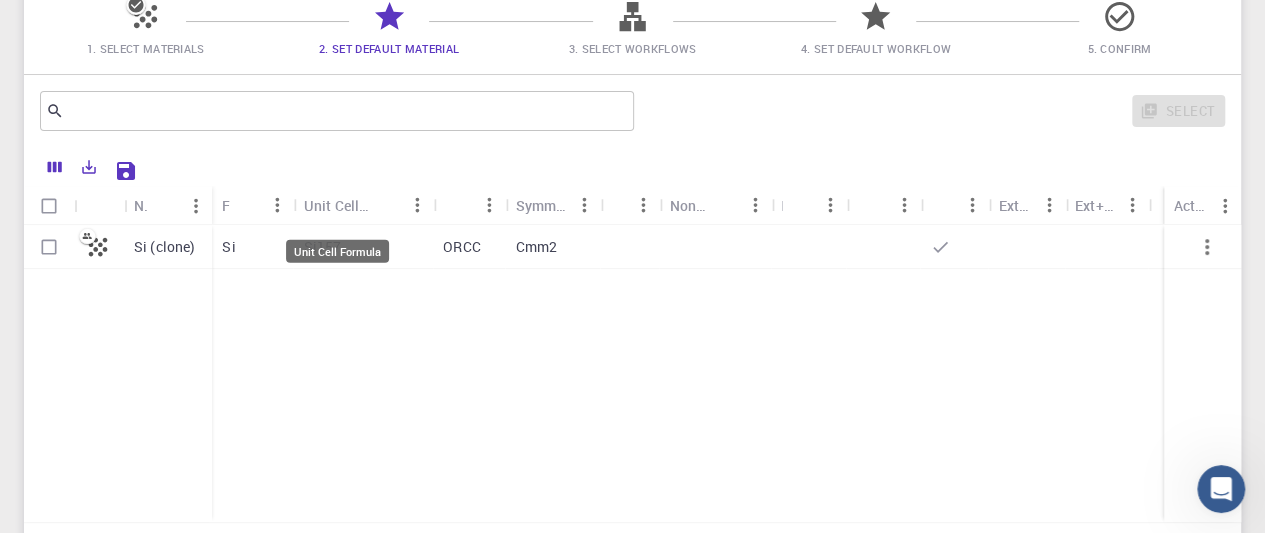 click on "Unit Cell Formula" at bounding box center (336, 205) 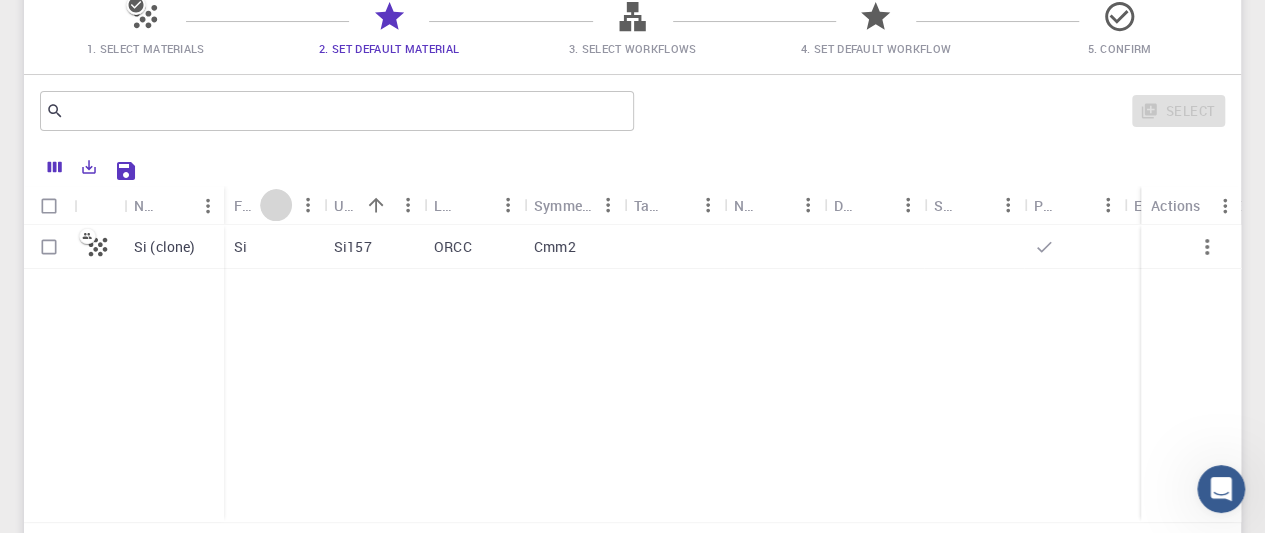 click 